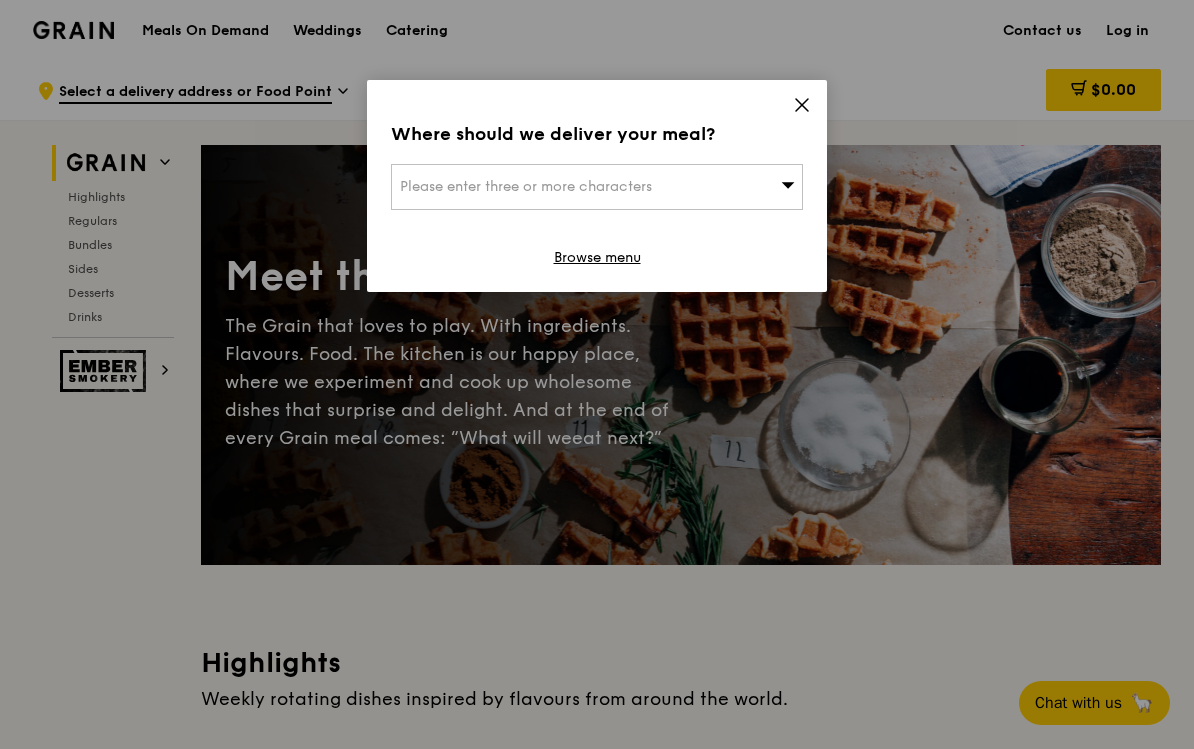 scroll, scrollTop: 0, scrollLeft: 0, axis: both 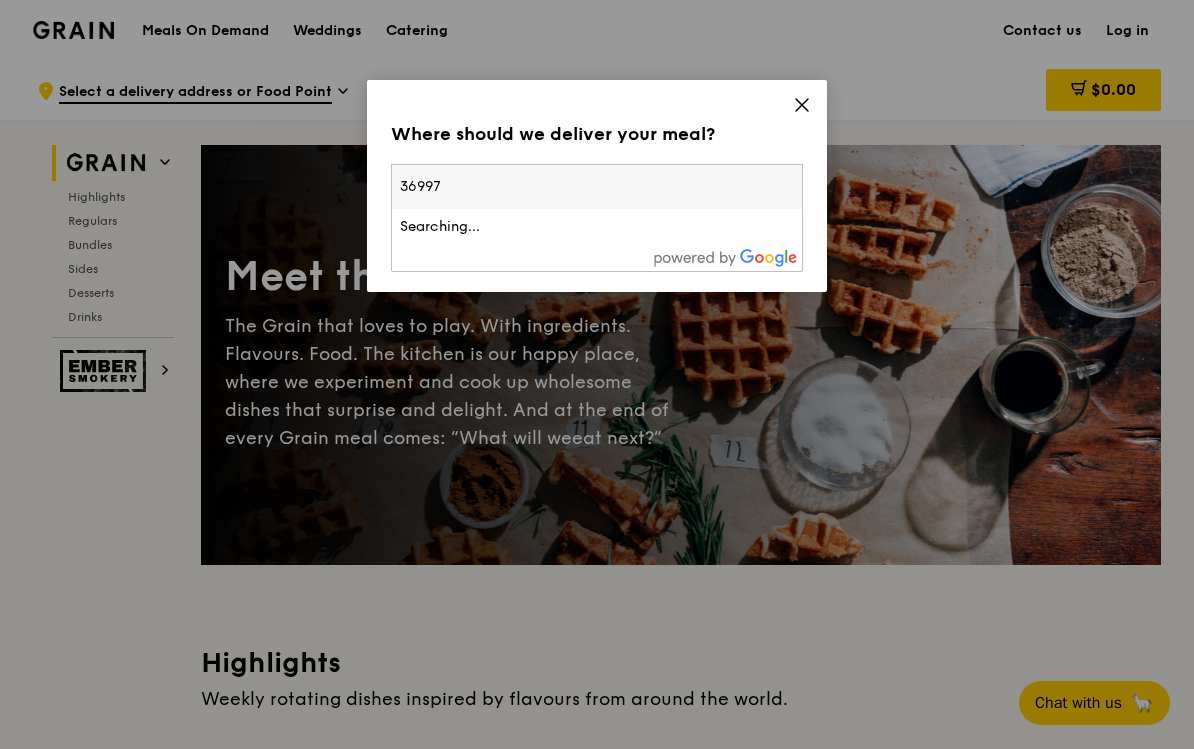 type on "369977" 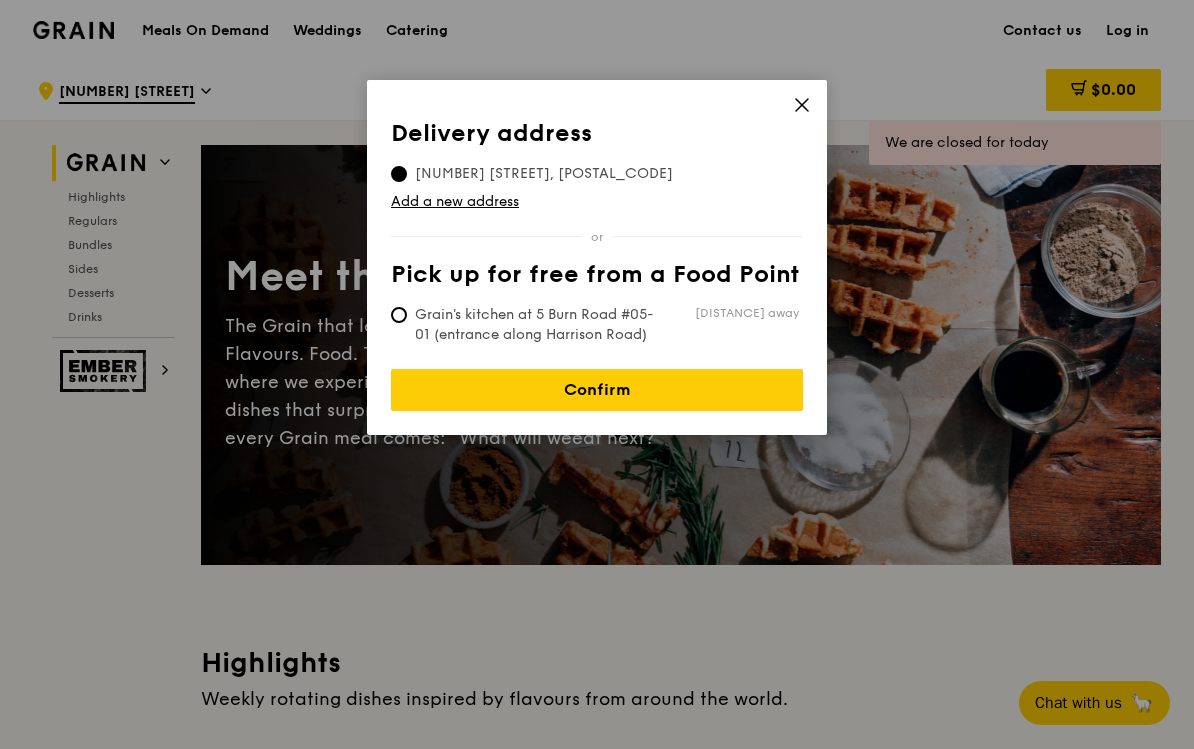 click on "Grain's kitchen at 5 Burn Road #05-01 (entrance along Harrison Road)" at bounding box center [540, 325] 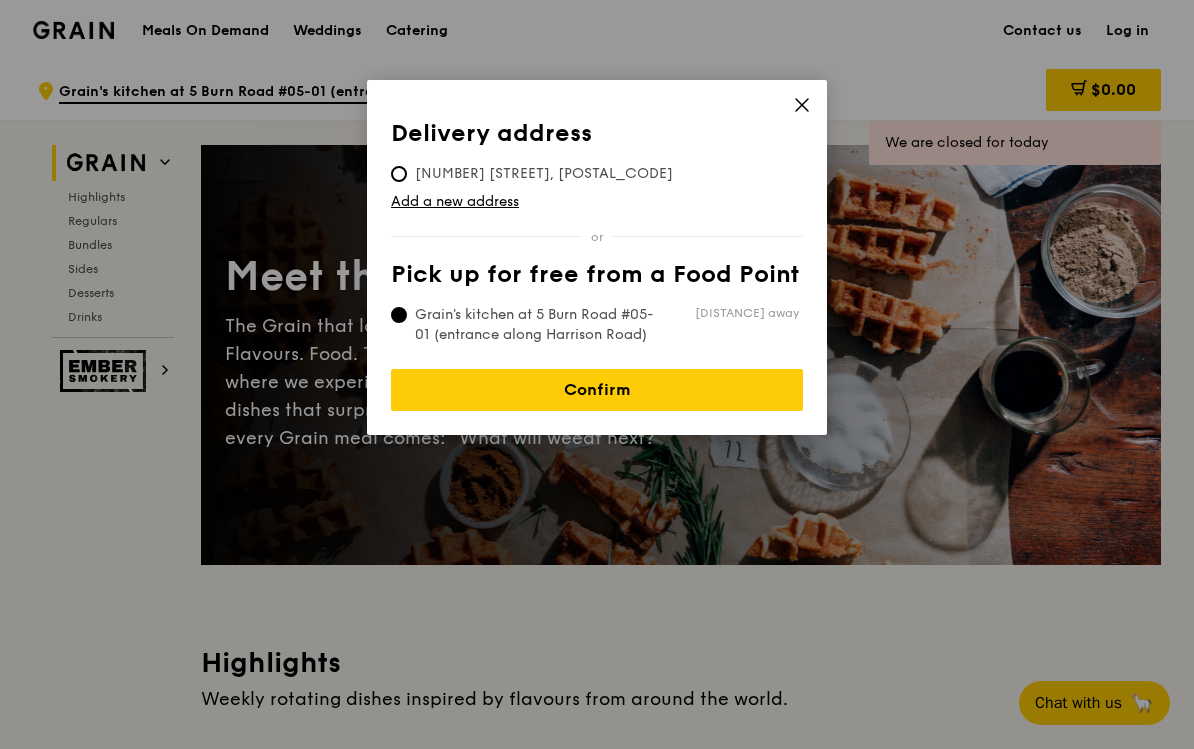click on "Confirm" at bounding box center (597, 390) 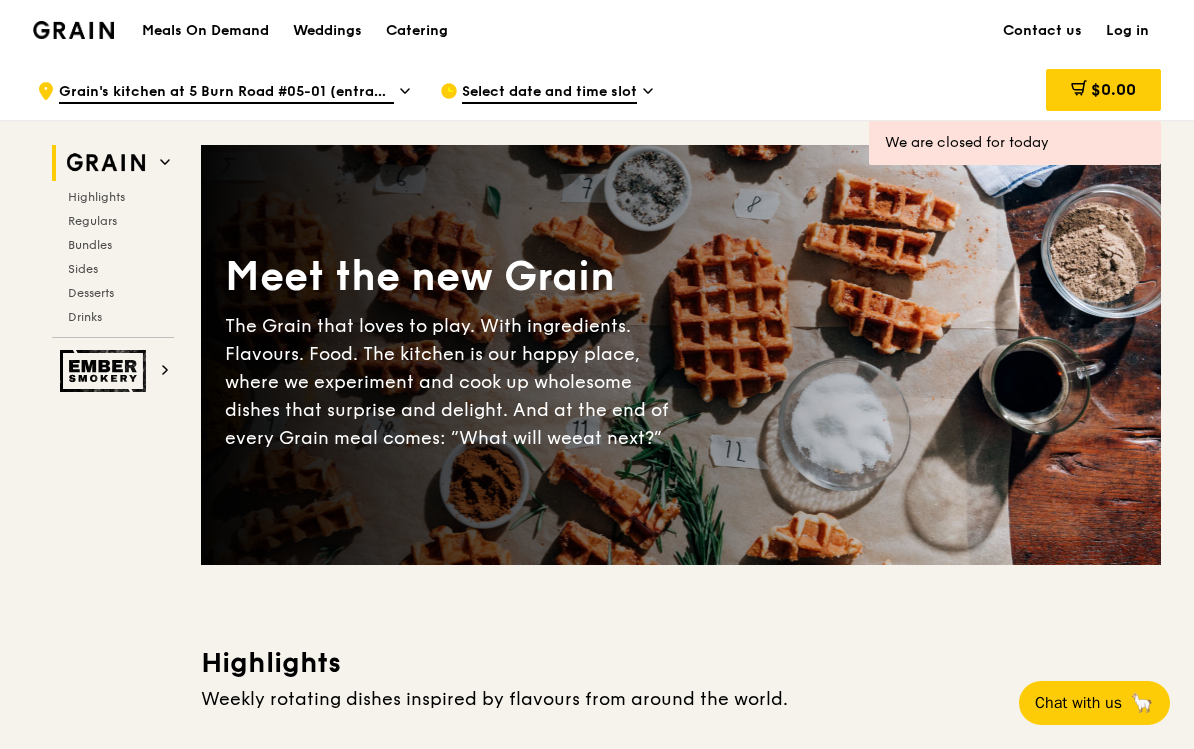 click on "Select date and time slot" at bounding box center [549, 93] 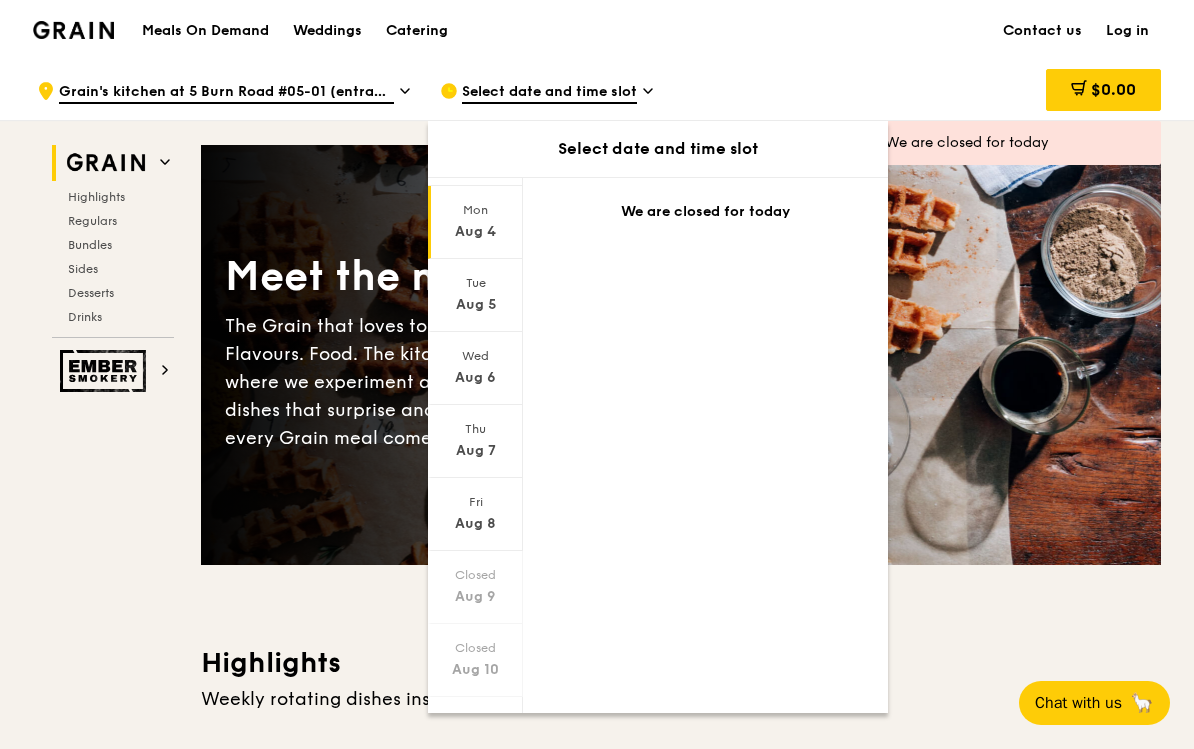 scroll, scrollTop: 43, scrollLeft: 0, axis: vertical 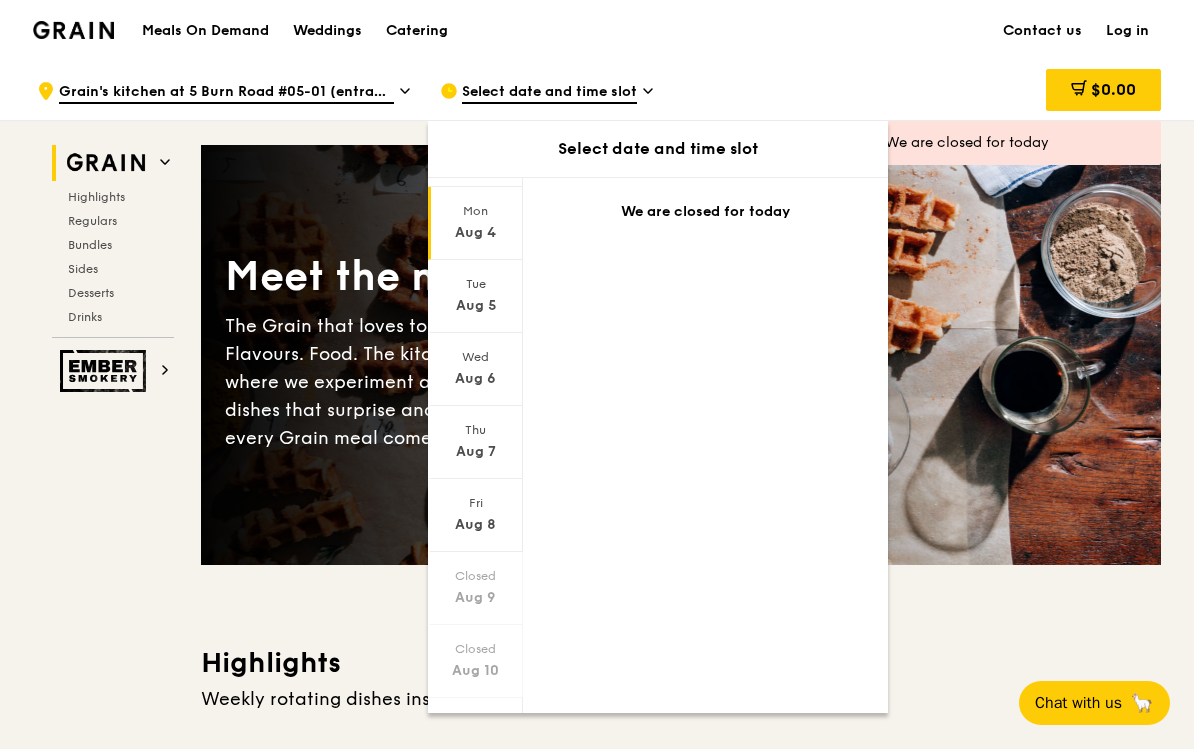 click 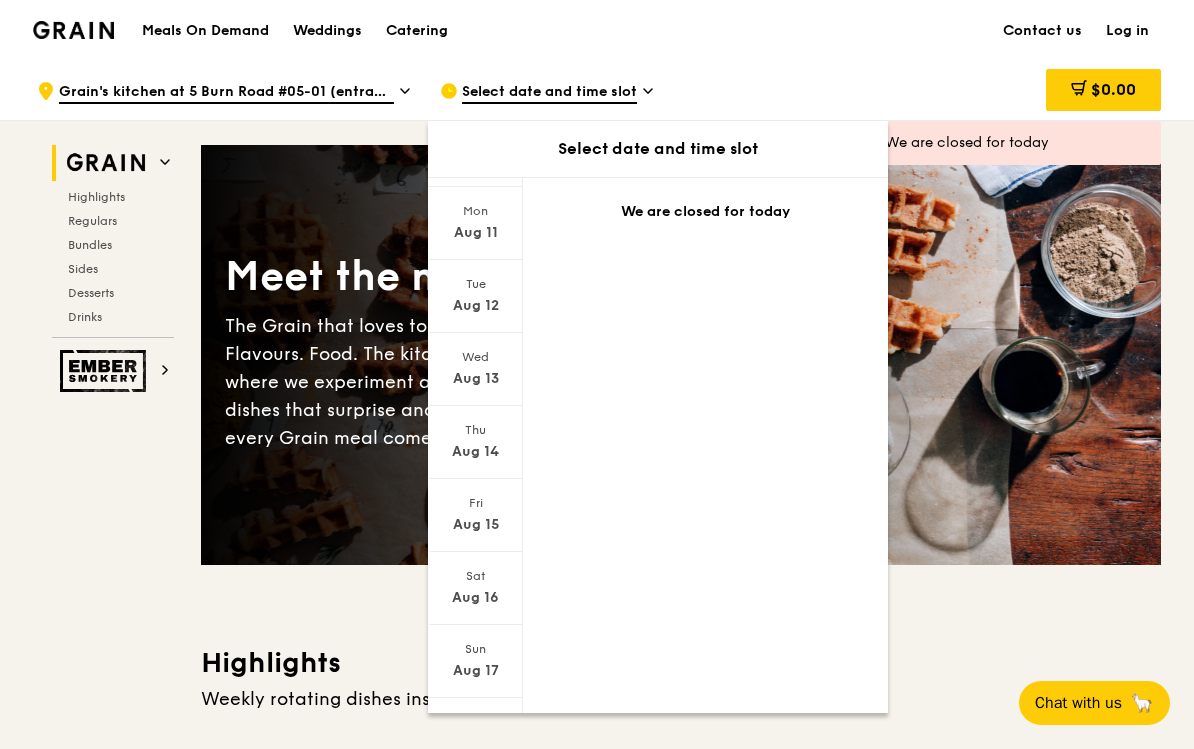 click on "Mon" at bounding box center (475, 211) 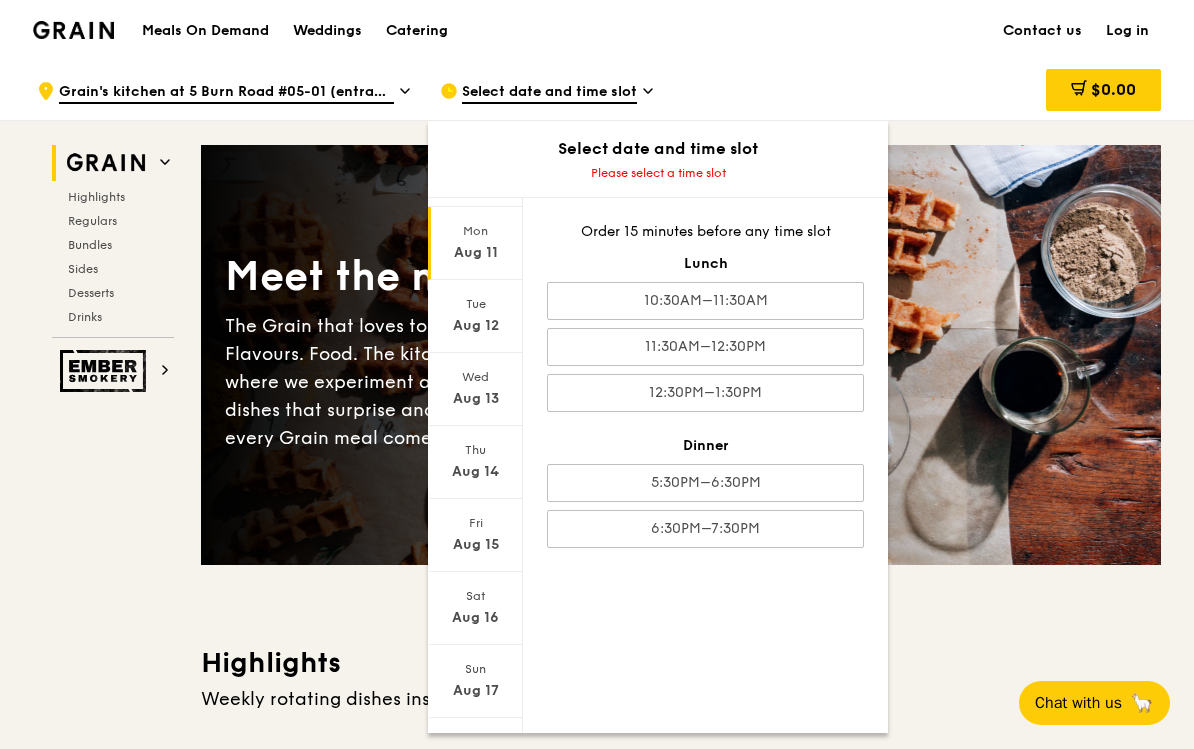 click on "12:30PM–1:30PM" at bounding box center [705, 393] 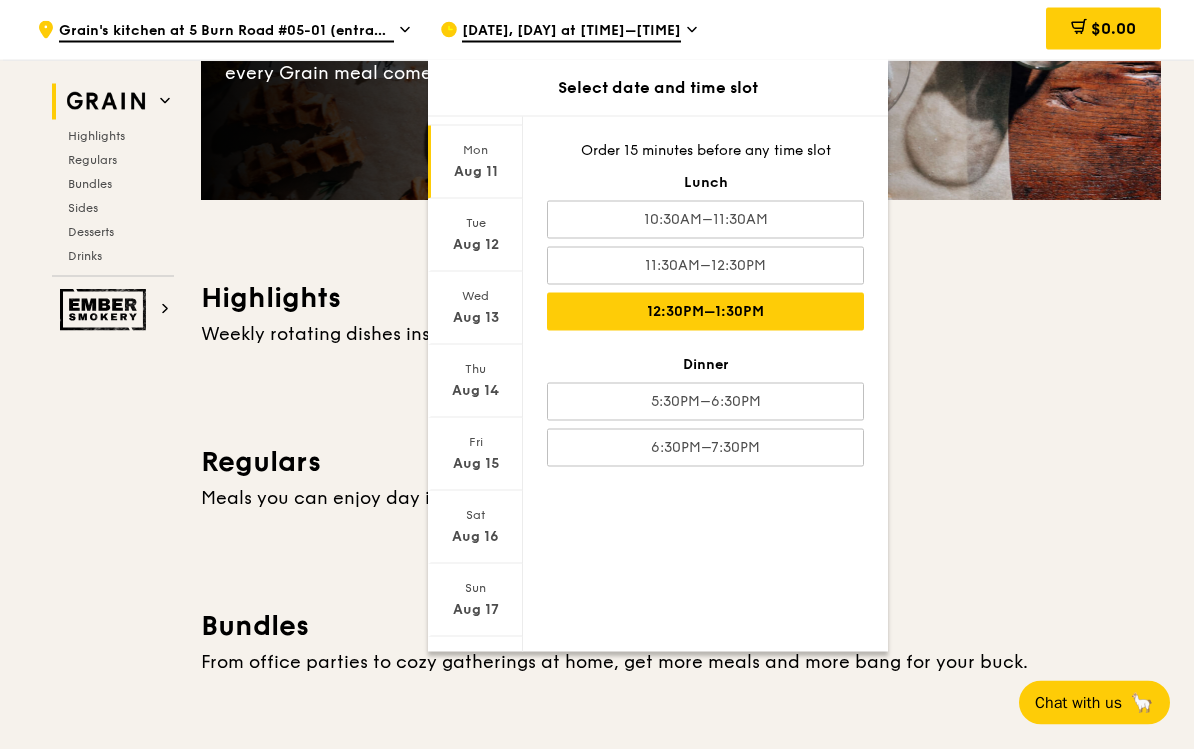 scroll, scrollTop: 364, scrollLeft: 0, axis: vertical 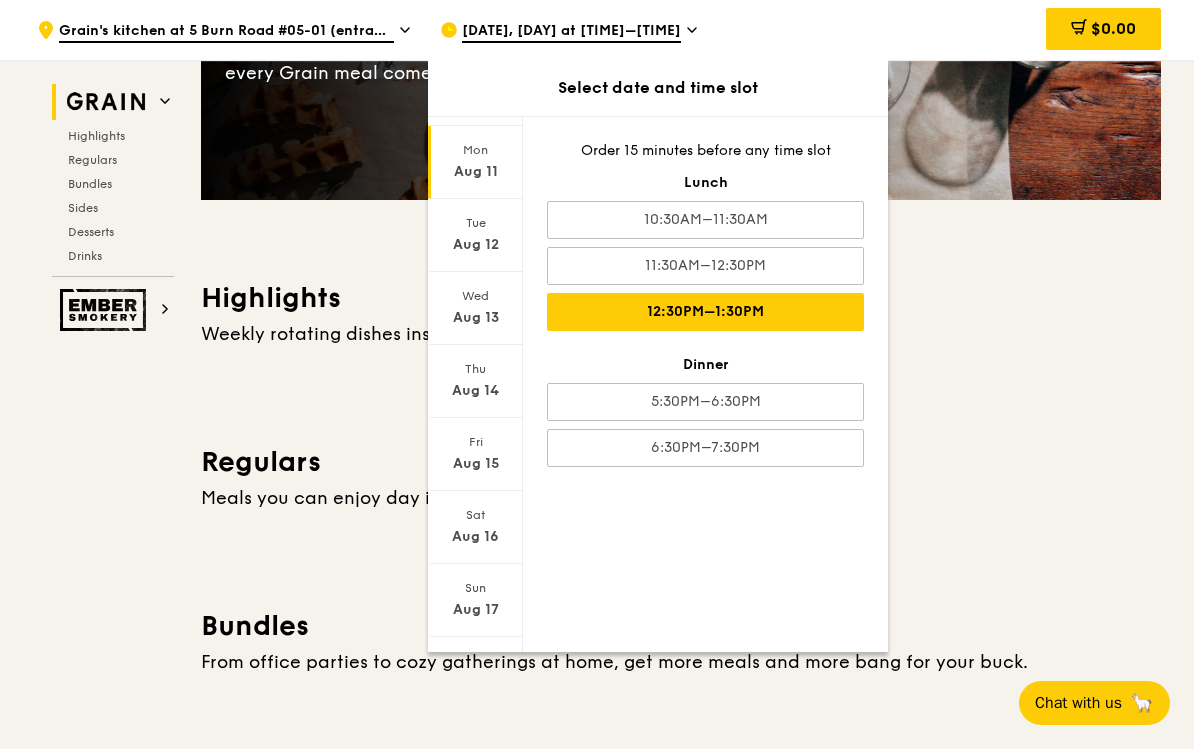 click on "12:30PM–1:30PM" at bounding box center (705, 312) 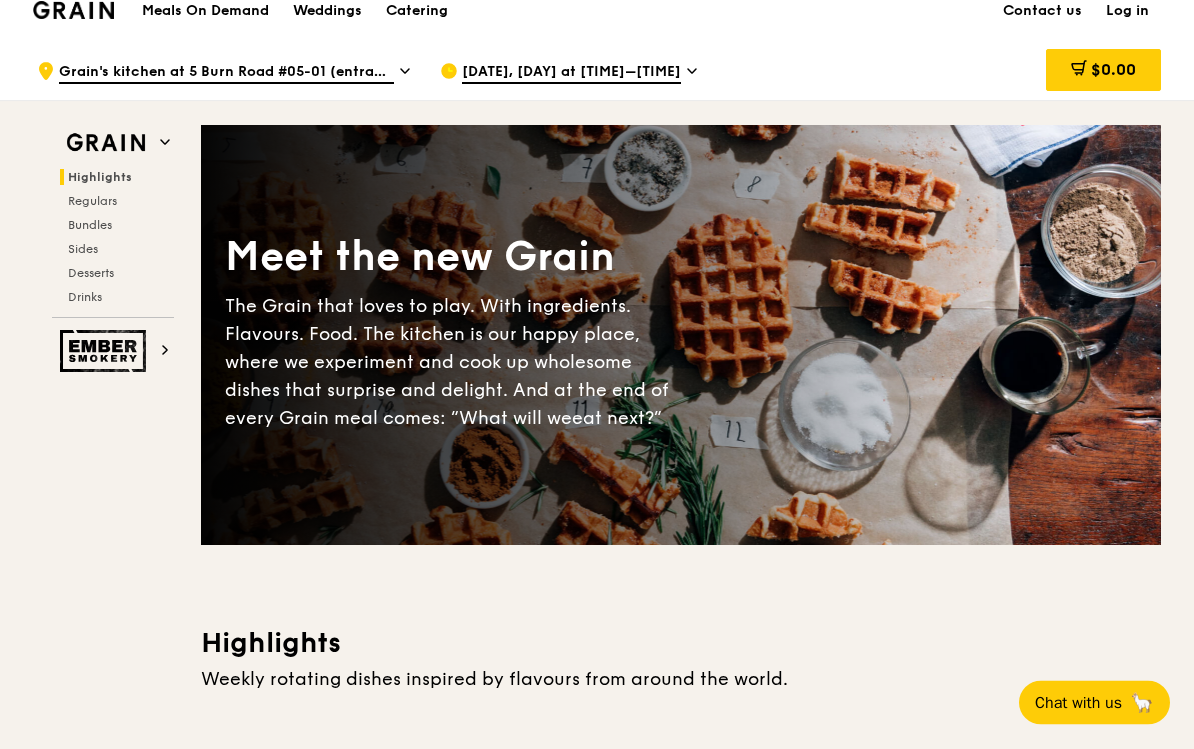 scroll, scrollTop: 14, scrollLeft: 0, axis: vertical 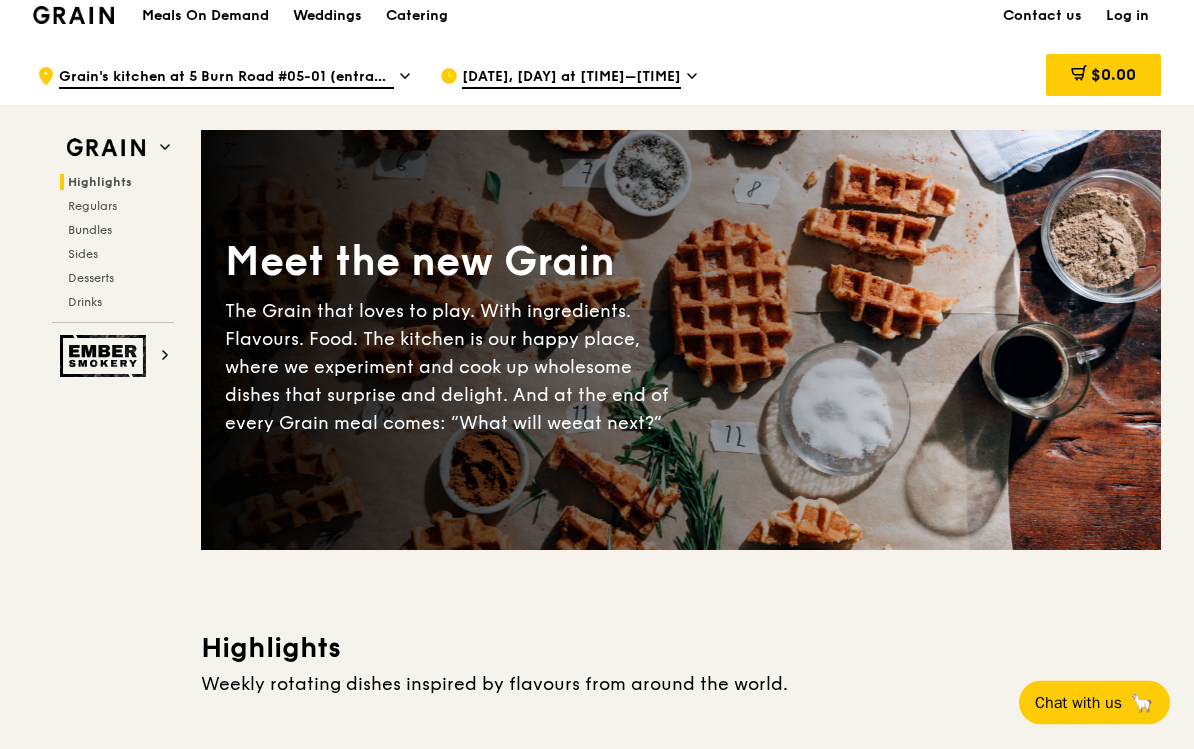 click on "Meet the new Grain The Grain that loves to play. With ingredients. Flavours. Food. The kitchen is our happy place, where we experiment and cook up wholesome dishes that surprise and delight. And at the end of every Grain meal comes: “What will we  eat next?”" at bounding box center (681, 341) 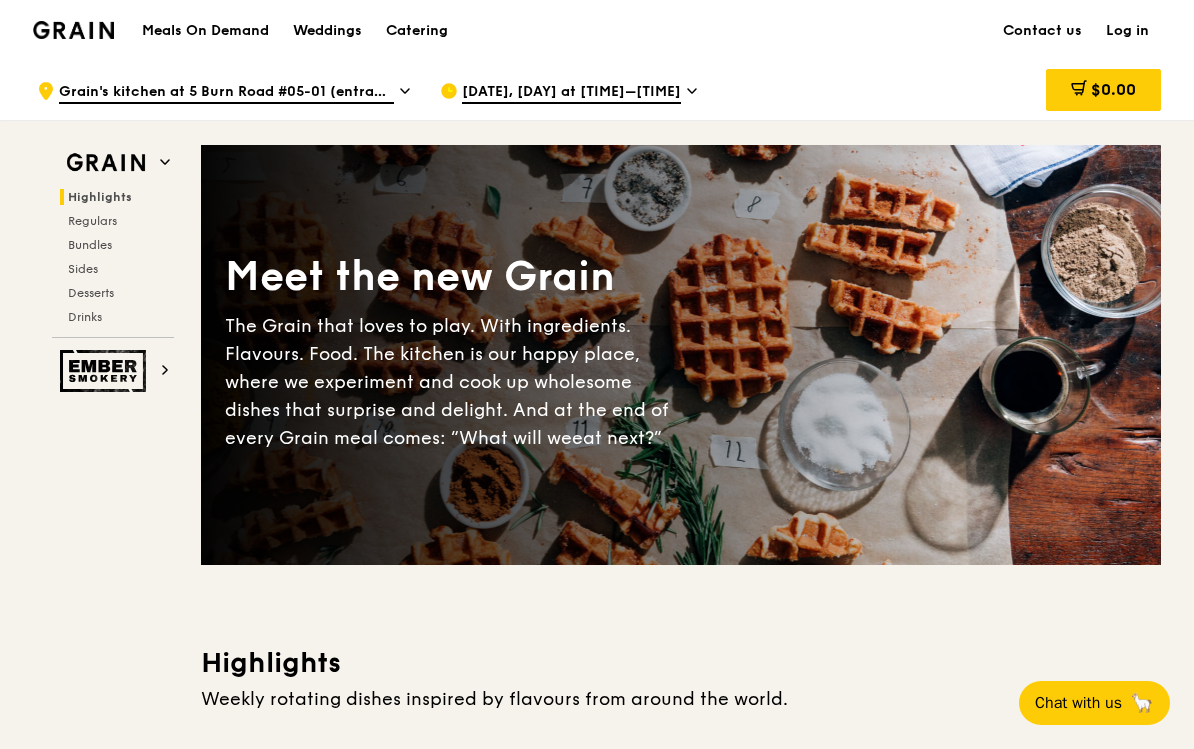 click on "Regulars" at bounding box center [117, 221] 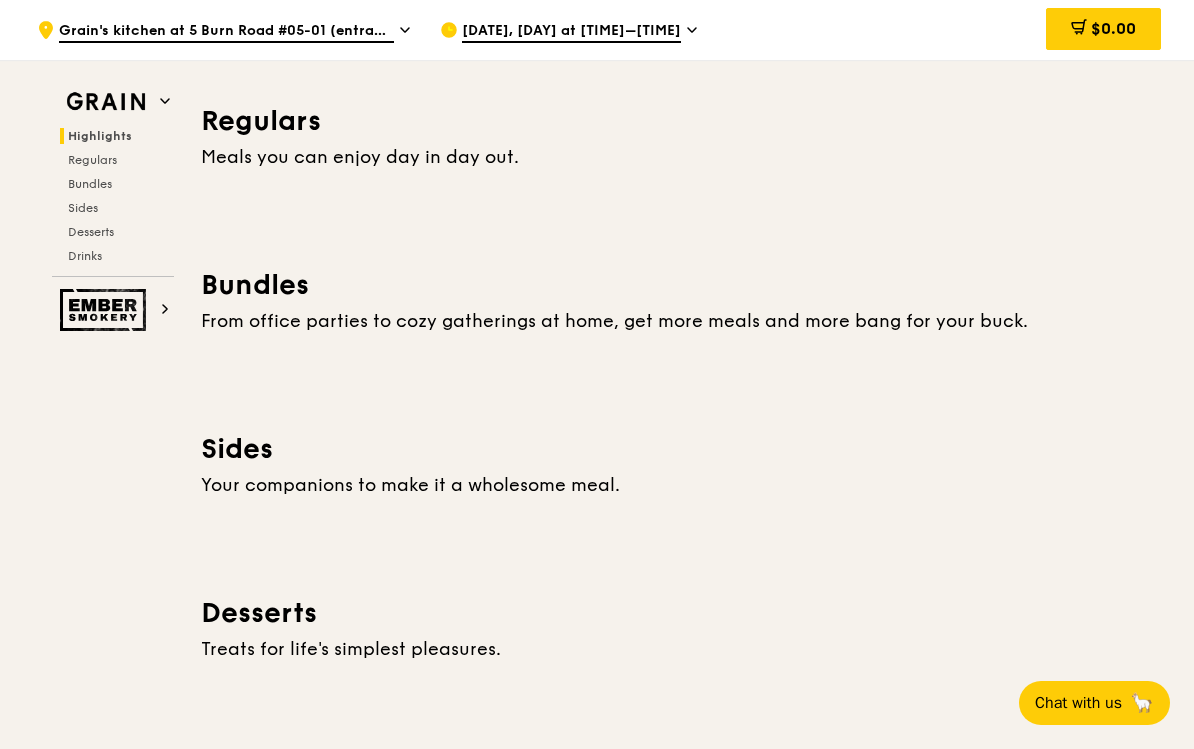 scroll, scrollTop: 729, scrollLeft: 0, axis: vertical 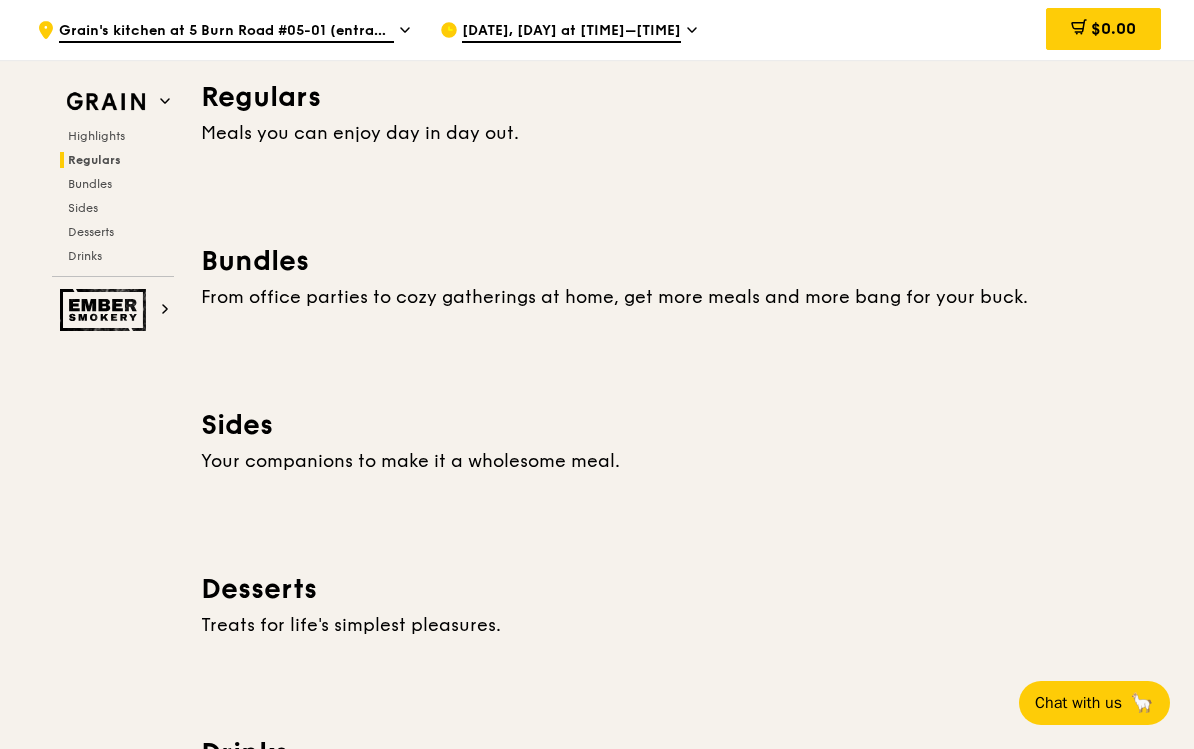 click on "Meals you can enjoy day in day out." at bounding box center (681, 133) 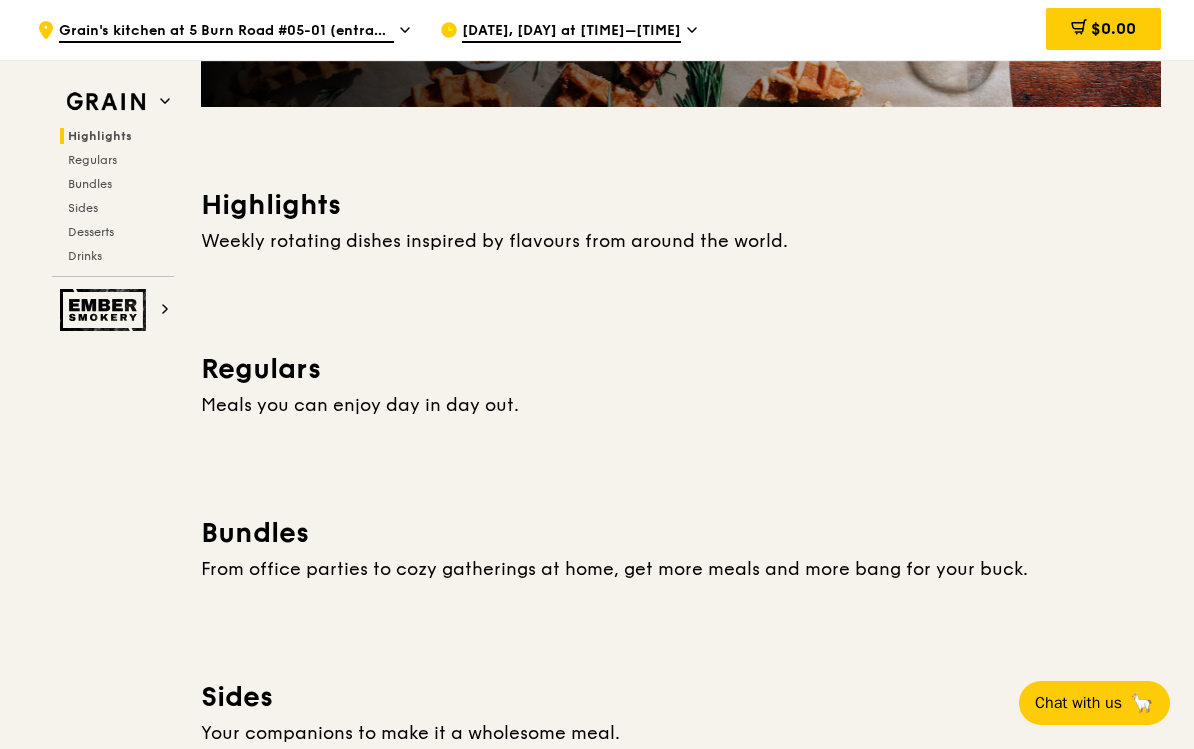 scroll, scrollTop: 0, scrollLeft: 0, axis: both 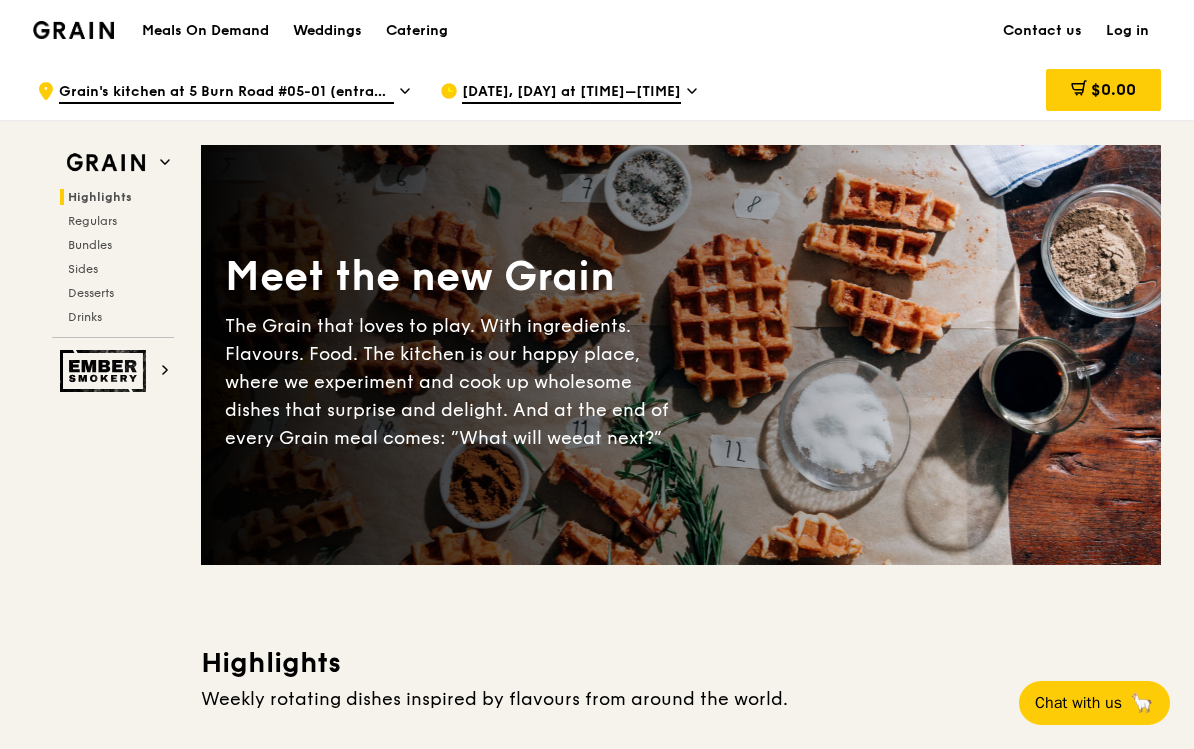 click on "The Grain that loves to play. With ingredients. Flavours. Food. The kitchen is our happy place, where we experiment and cook up wholesome dishes that surprise and delight. And at the end of every Grain meal comes: “What will we  eat next?”" at bounding box center [453, 382] 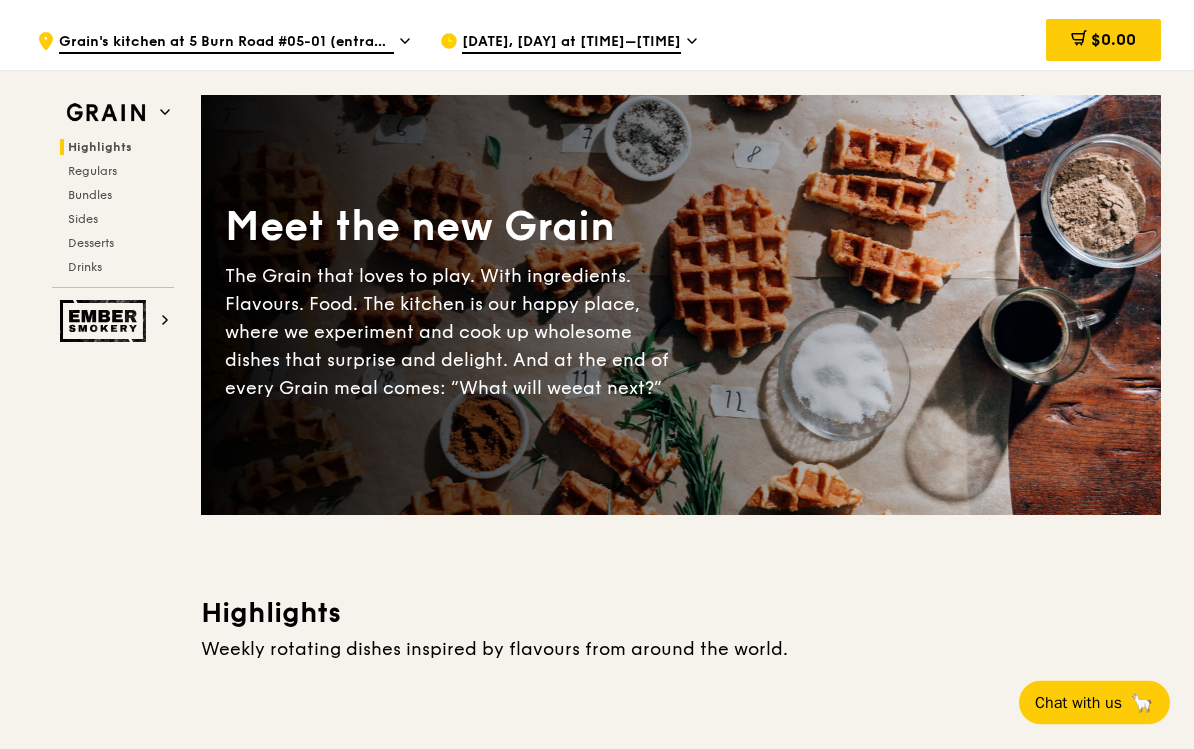 scroll, scrollTop: 0, scrollLeft: 0, axis: both 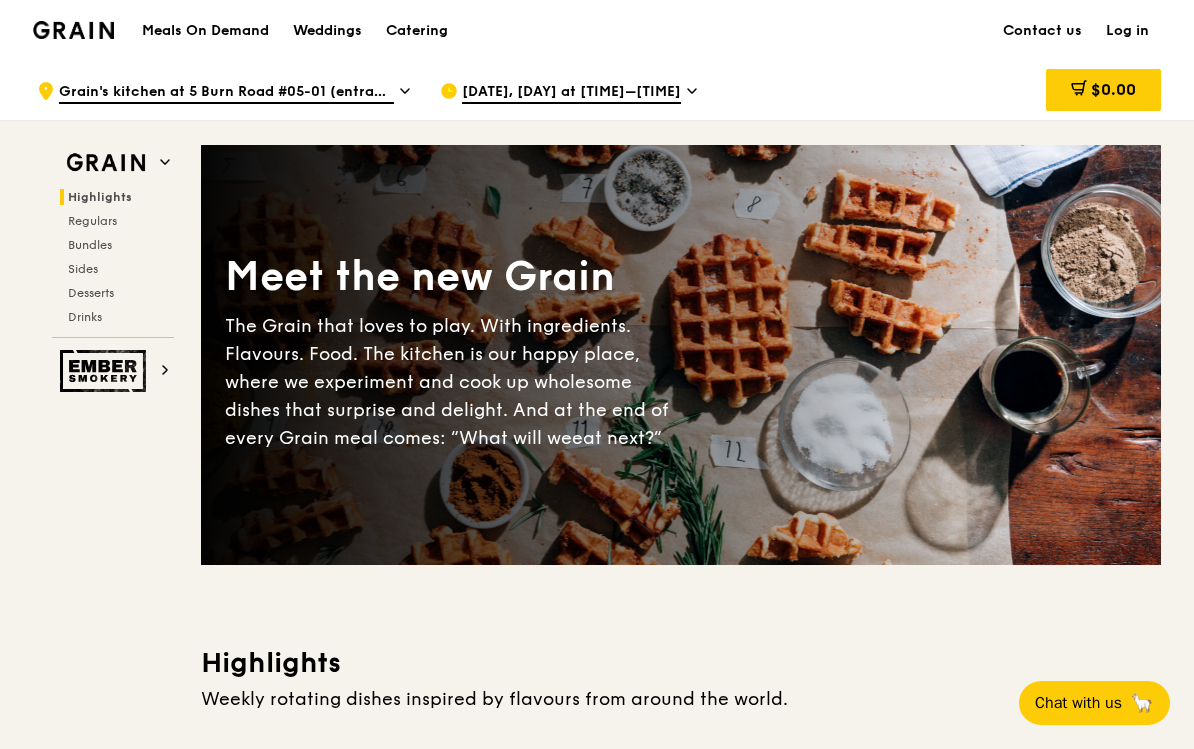 click on "Meals On Demand
Weddings
Catering" at bounding box center (295, 30) 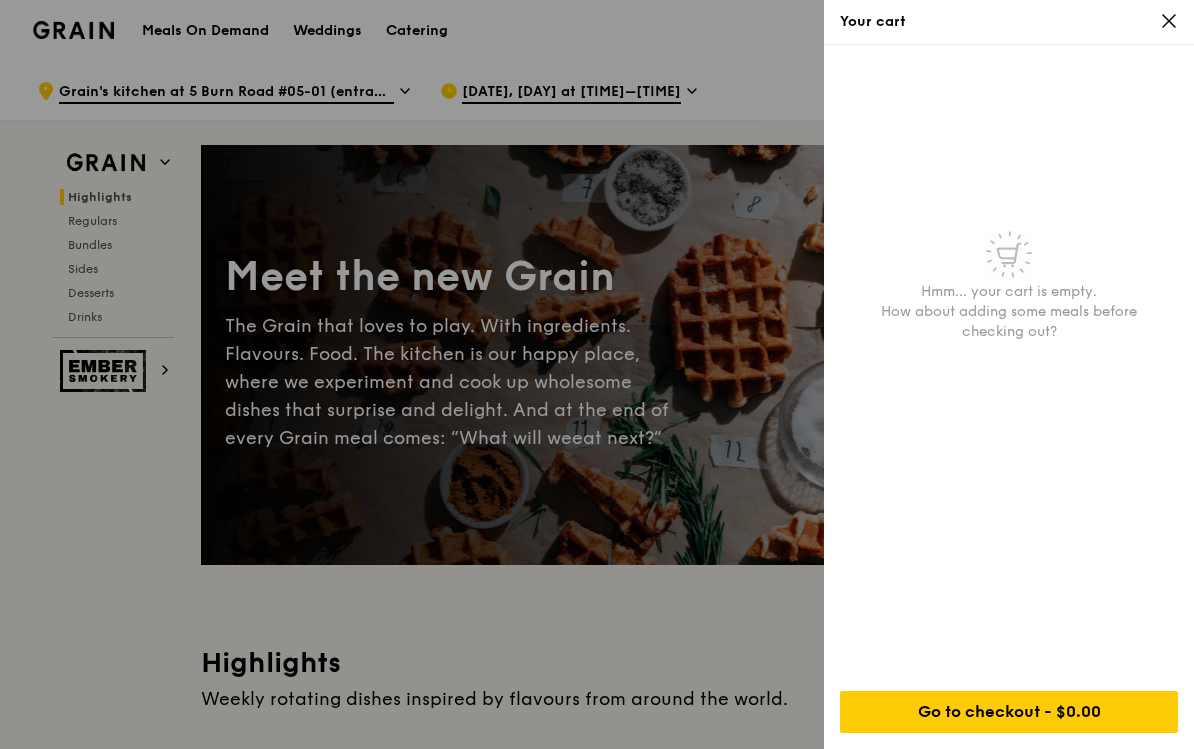 click 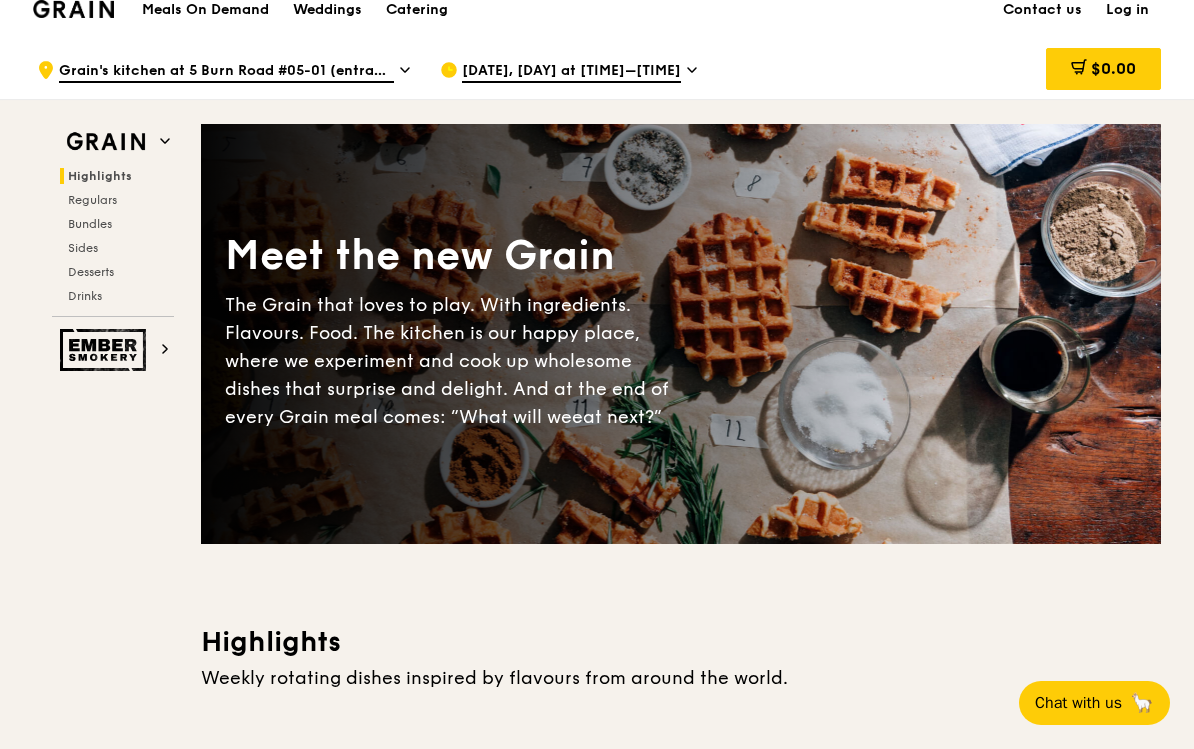 scroll, scrollTop: 0, scrollLeft: 0, axis: both 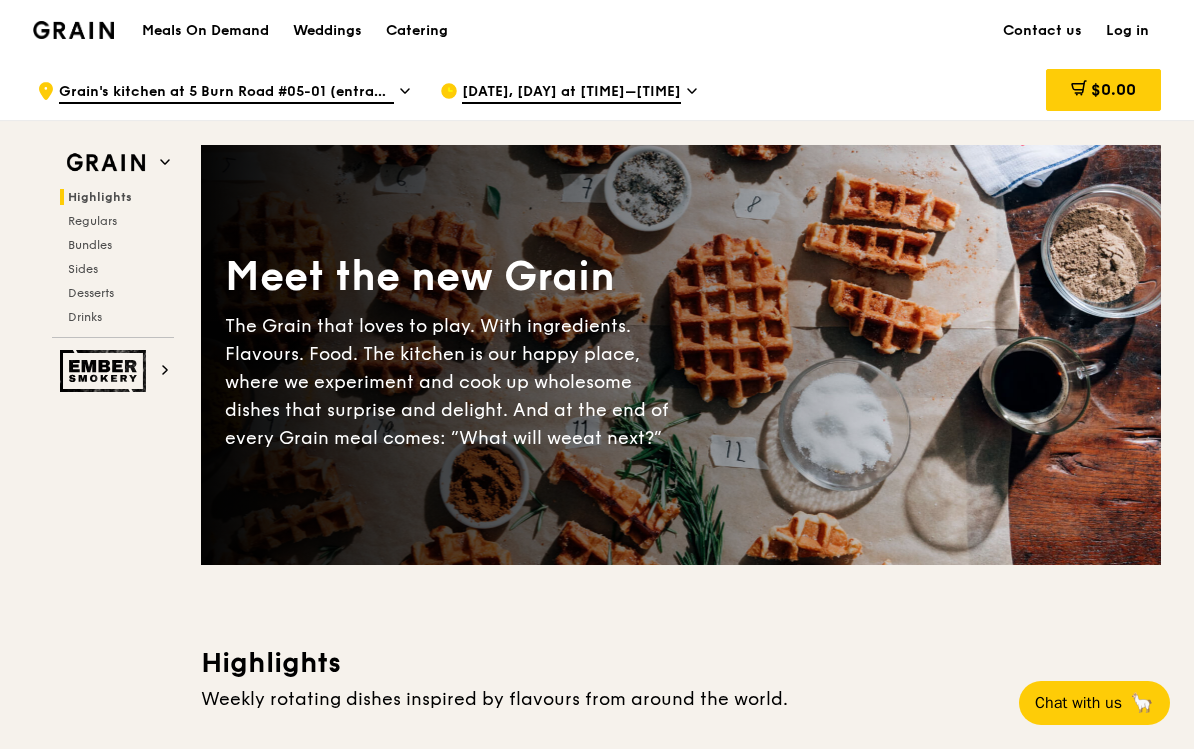 click on "[DATE], [DAY] at [TIME]–[TIME]" at bounding box center [571, 93] 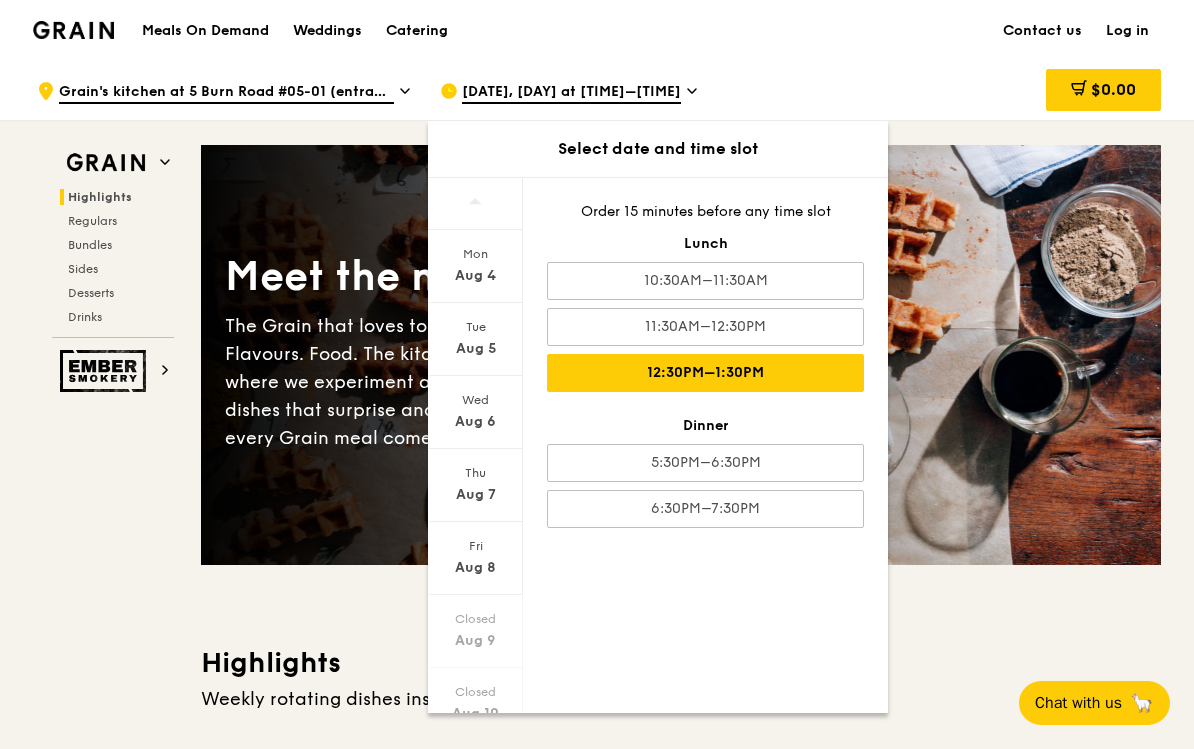 click on "Meet the new Grain The Grain that loves to play. With ingredients. Flavours. Food. The kitchen is our happy place, where we experiment and cook up wholesome dishes that surprise and delight. And at the end of every Grain meal comes: “What will we  eat next?”" at bounding box center (681, 355) 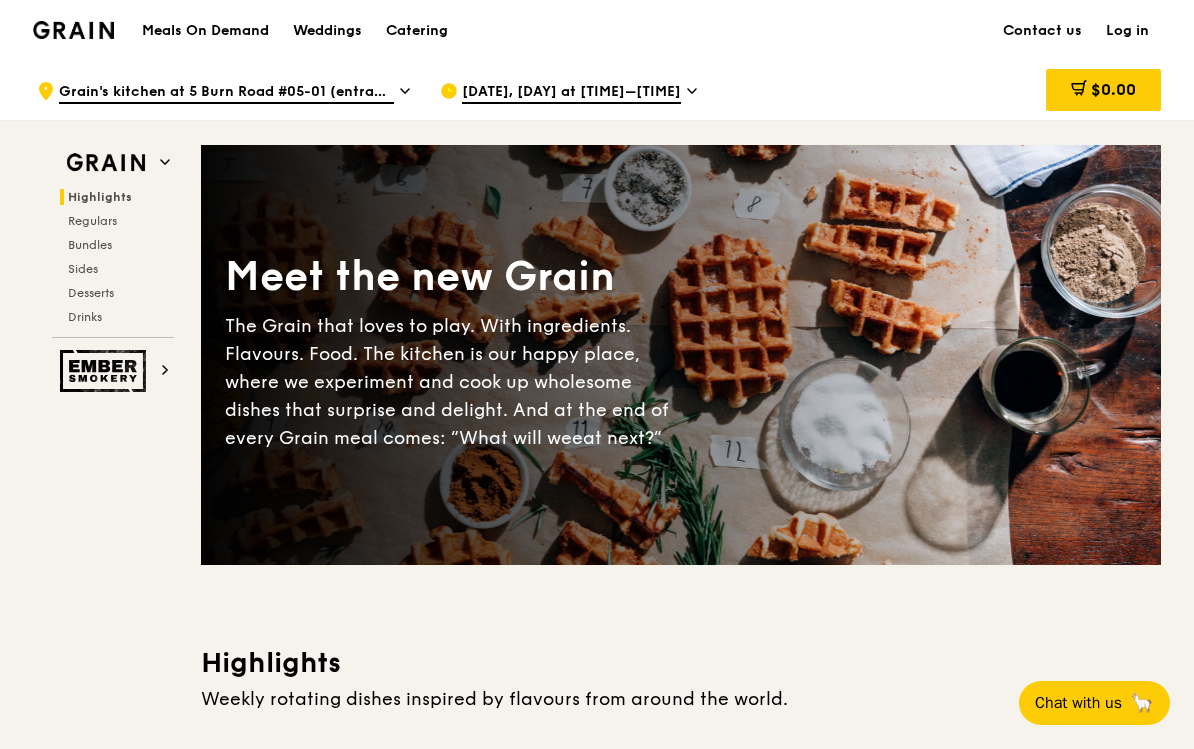 click on "Regulars" at bounding box center (92, 221) 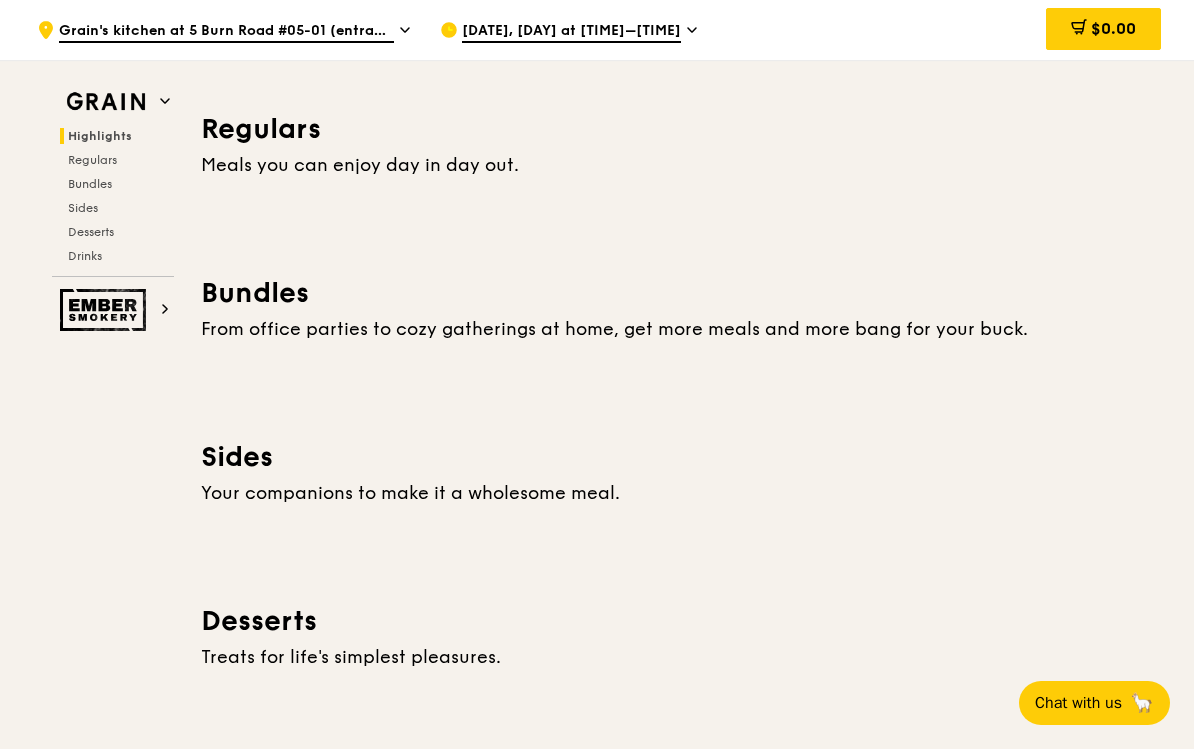 scroll, scrollTop: 729, scrollLeft: 0, axis: vertical 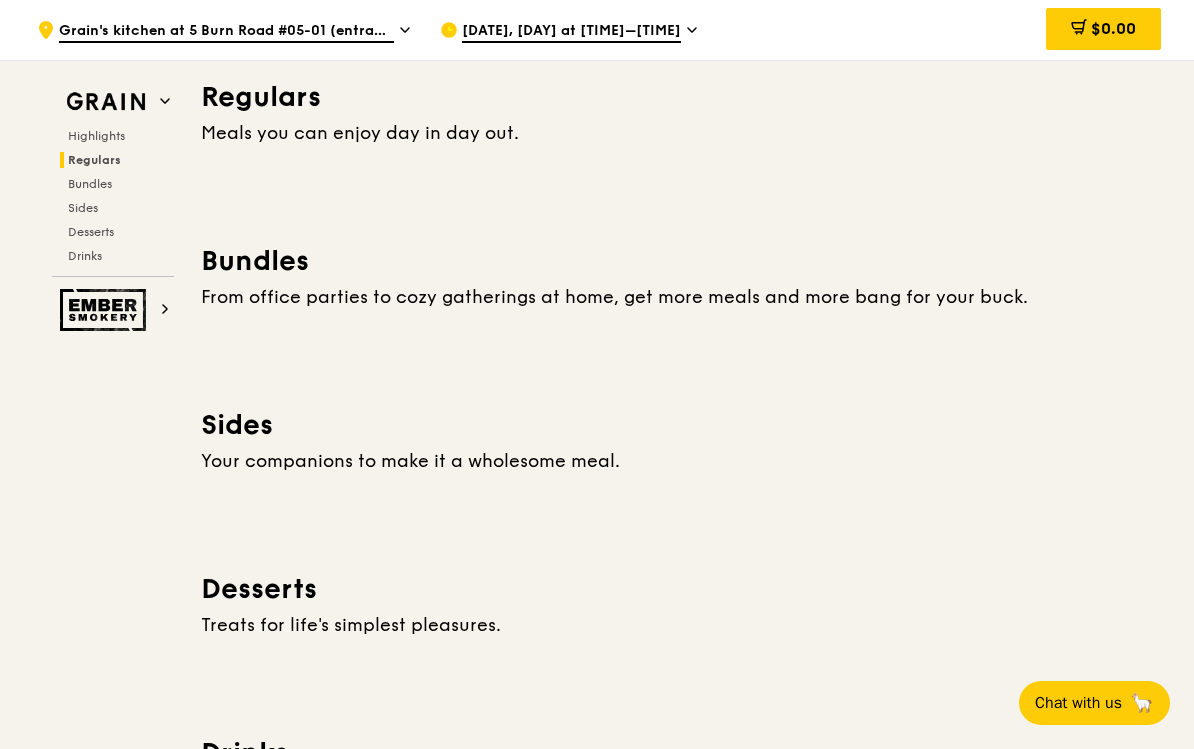 click on "Bundles" at bounding box center (90, 184) 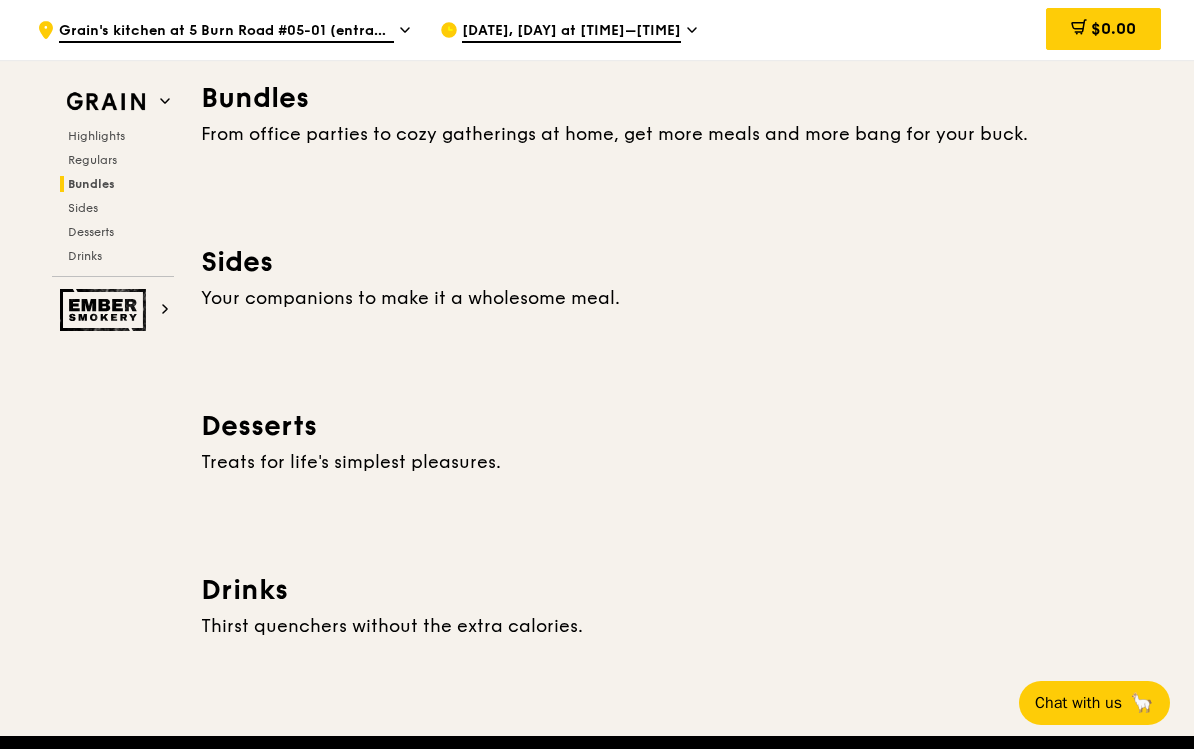 click on "Sides" at bounding box center (83, 208) 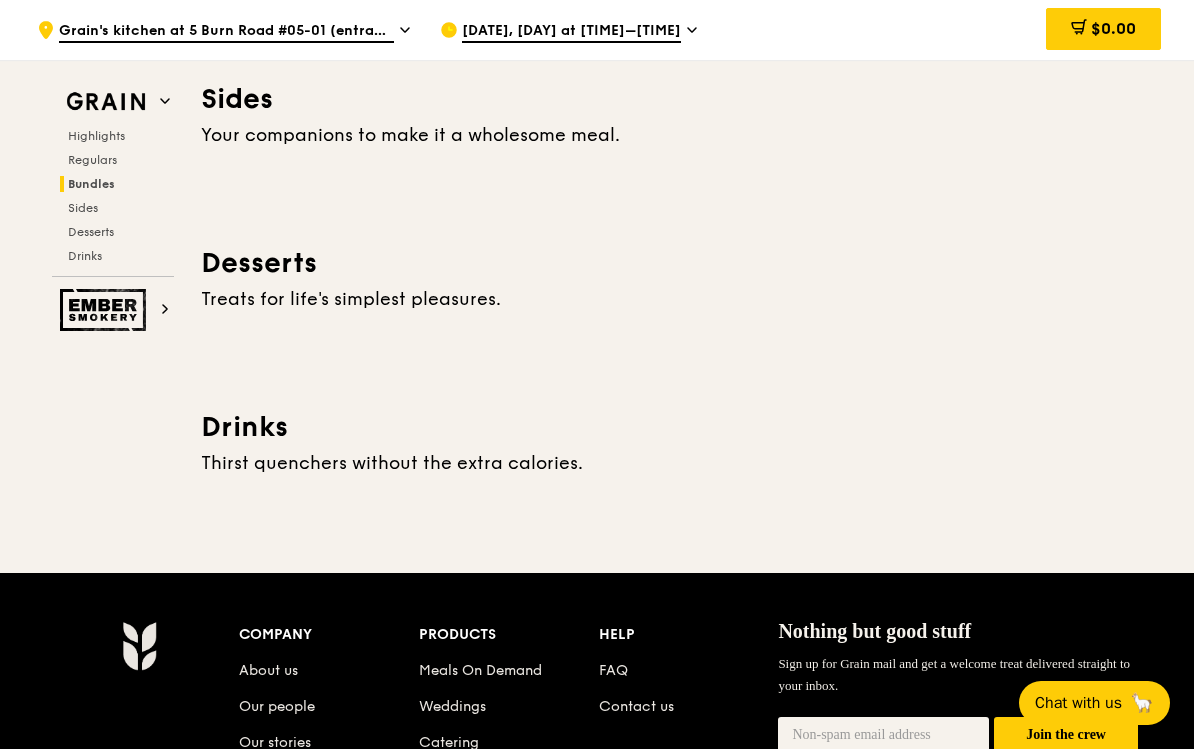scroll, scrollTop: 1056, scrollLeft: 0, axis: vertical 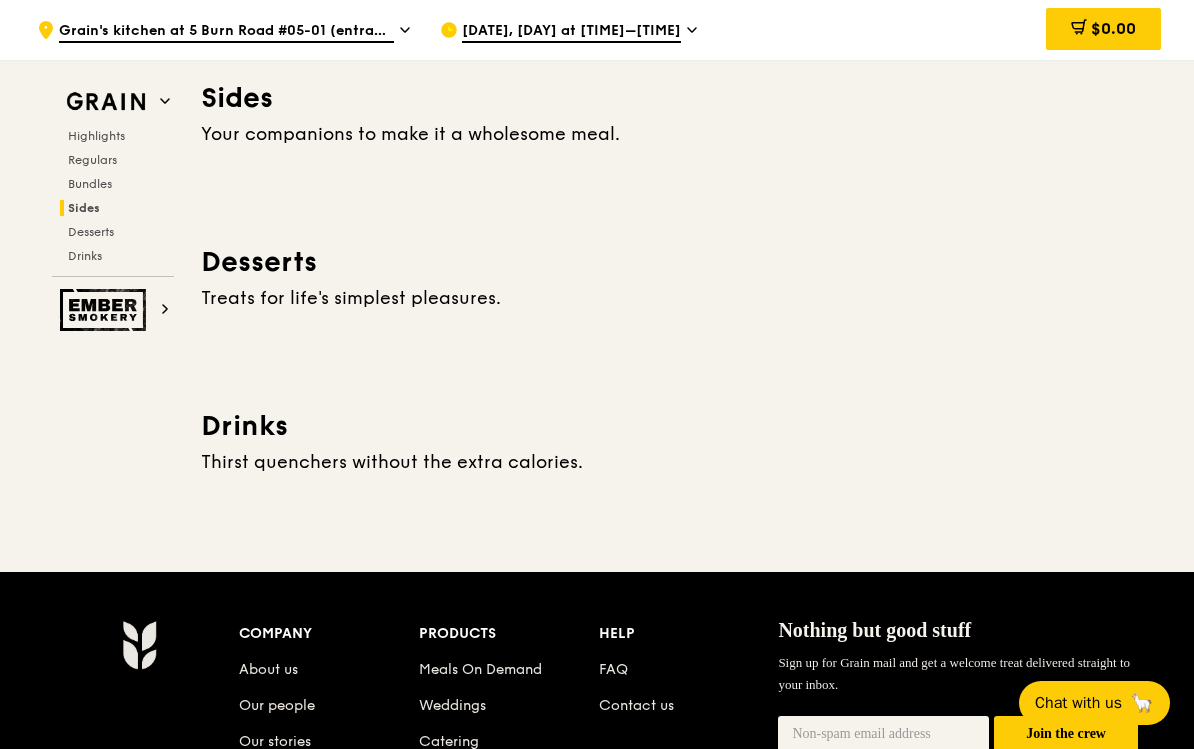 click on "[DATE], [DAY] at [TIME]–[TIME]" at bounding box center (571, 32) 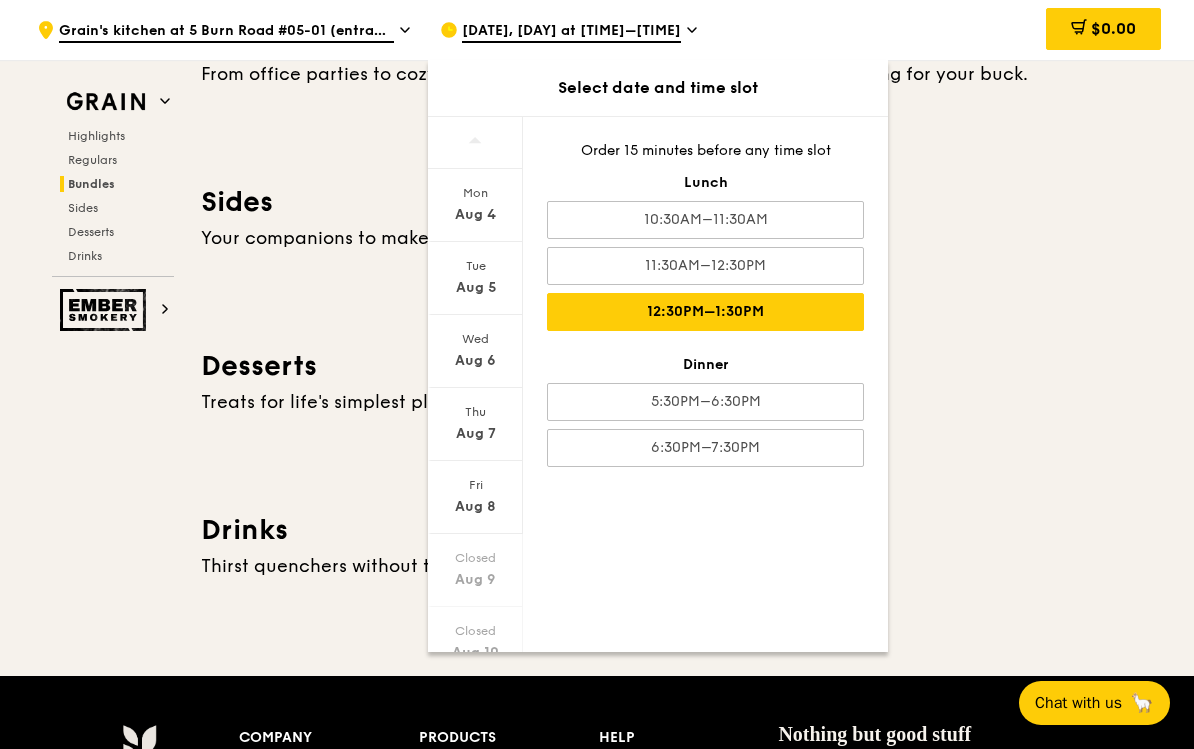 scroll, scrollTop: 858, scrollLeft: 0, axis: vertical 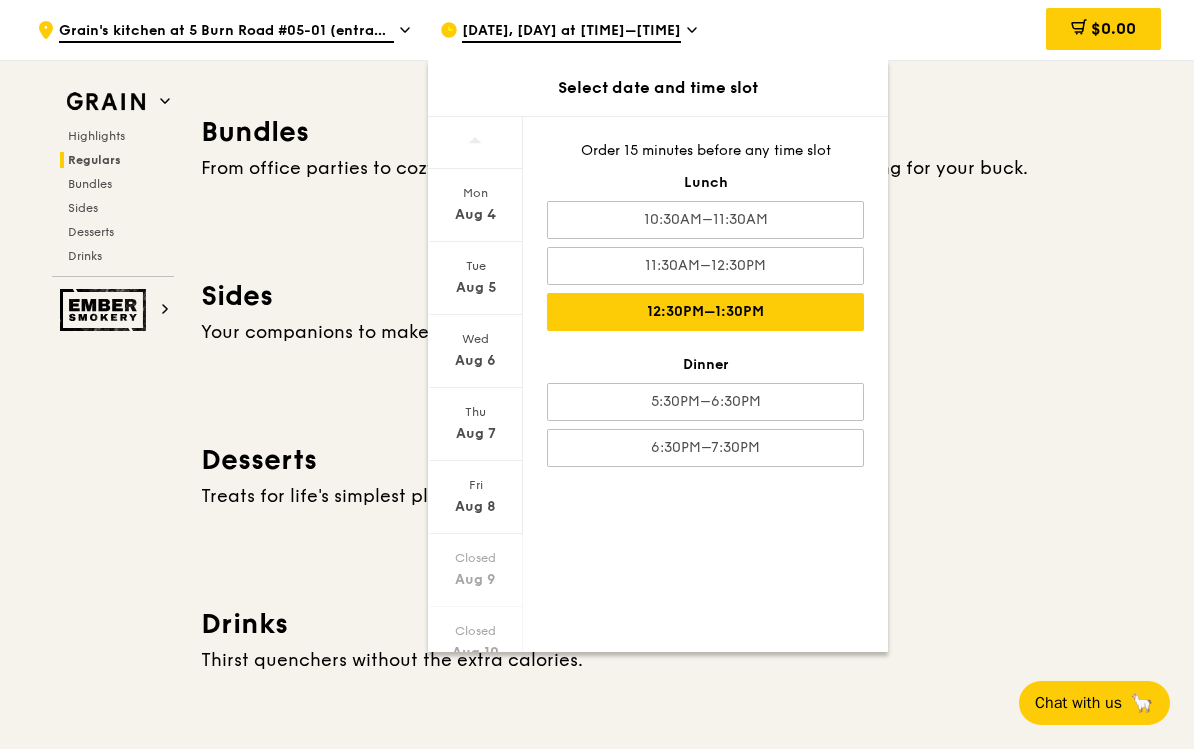 click 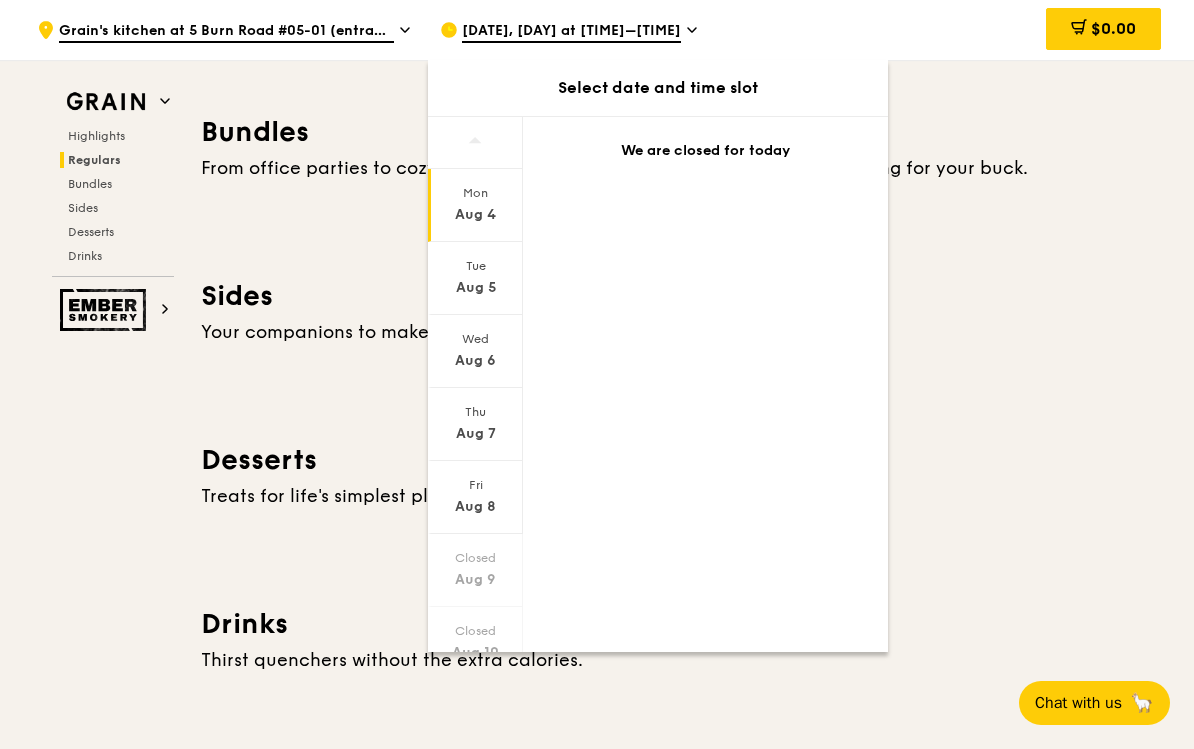 click on "Aug 5" at bounding box center (475, 288) 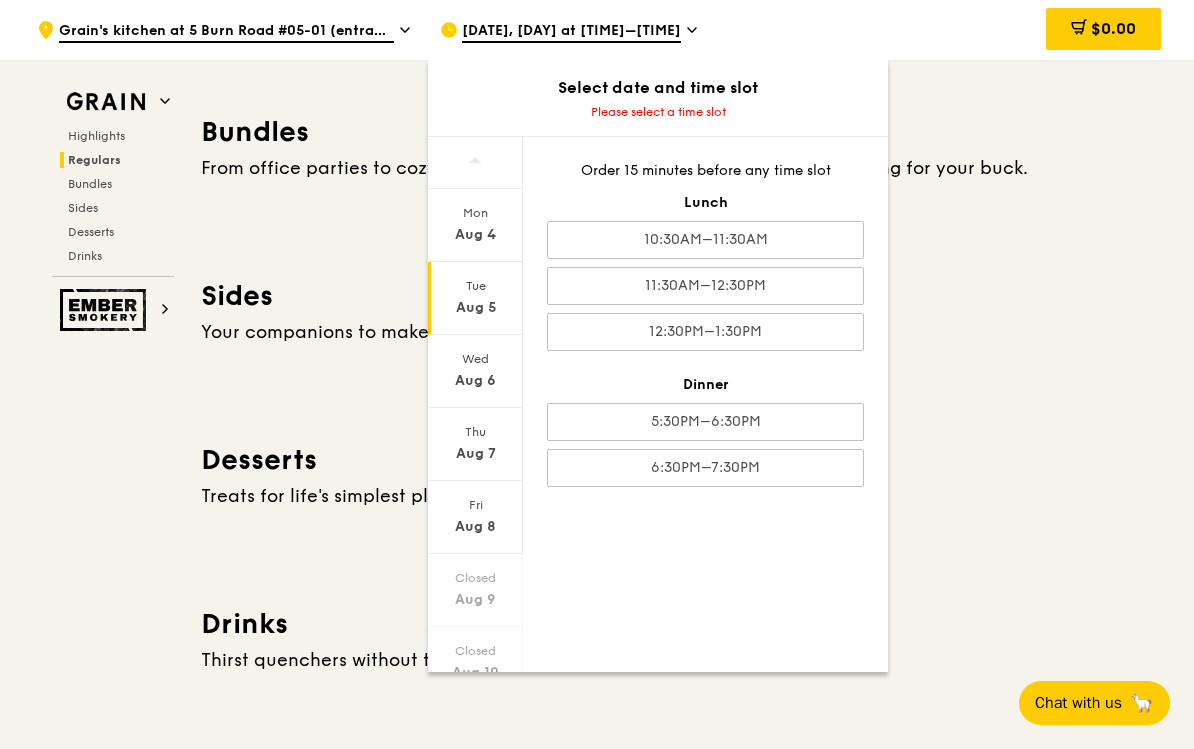 click on "11:30AM–12:30PM" at bounding box center (705, 286) 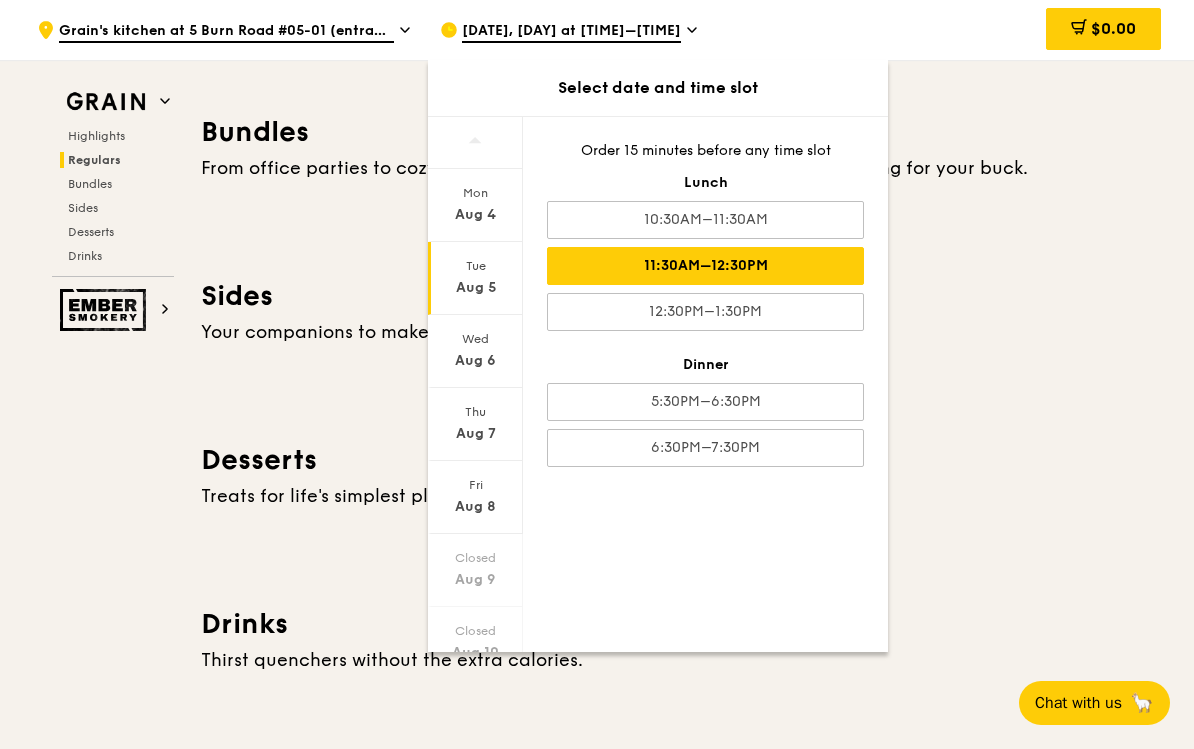 click on "Highlights
Weekly rotating dishes inspired by flavours from around the world.
Regulars
Meals you can enjoy day in day out.
Bundles
From office parties to cozy gatherings at home, get more meals and more bang for your buck.
Sides
Your companions to make it a wholesome meal.
Desserts
Treats for life's simplest pleasures.
Drinks
Thirst quenchers without the extra calories." at bounding box center (681, 238) 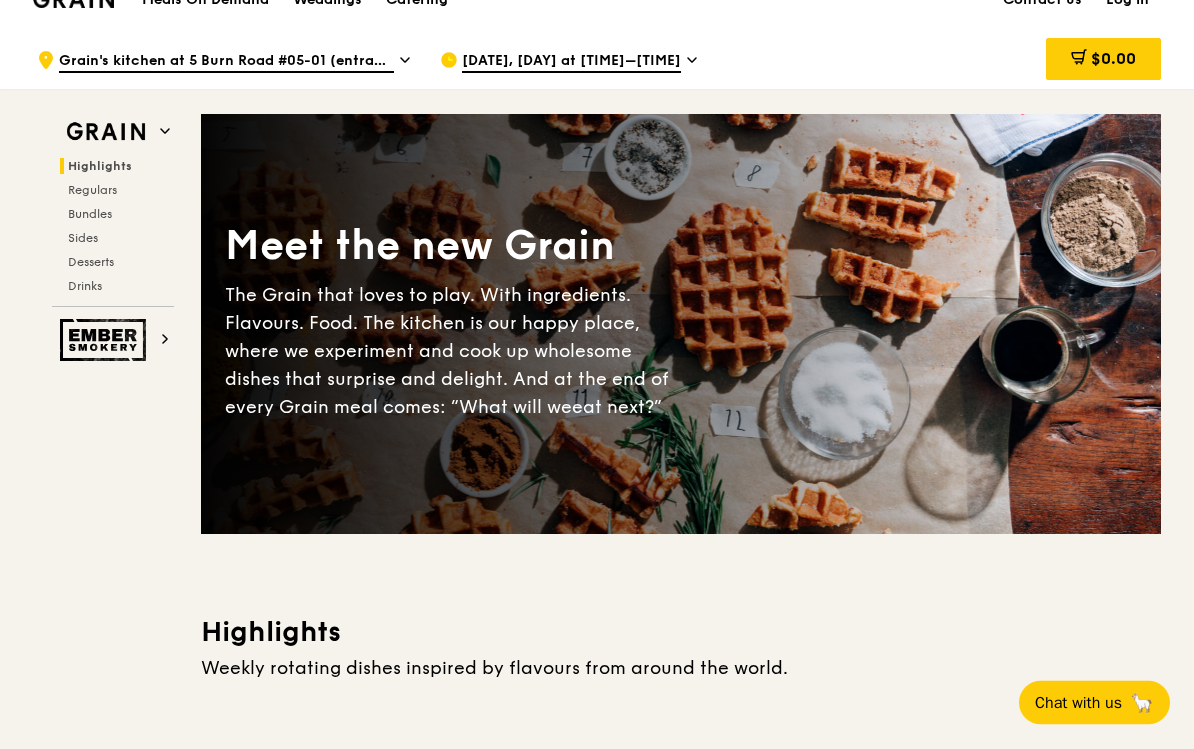scroll, scrollTop: 0, scrollLeft: 0, axis: both 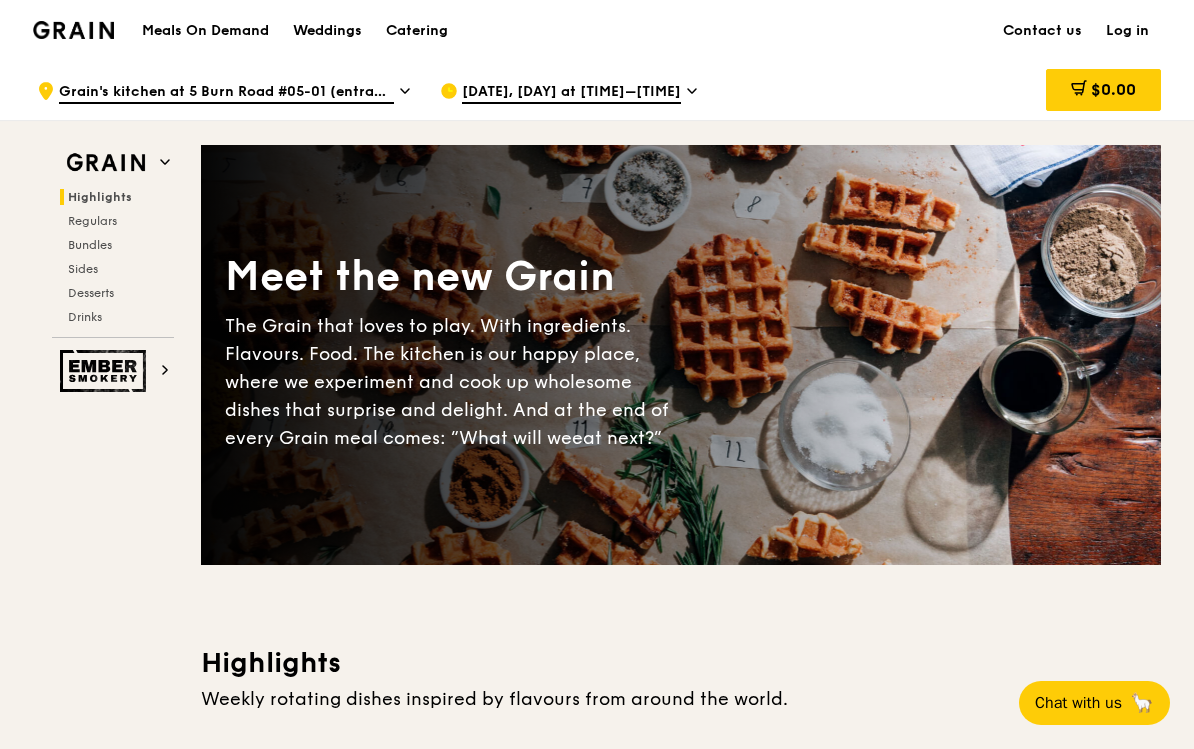 click at bounding box center [73, 30] 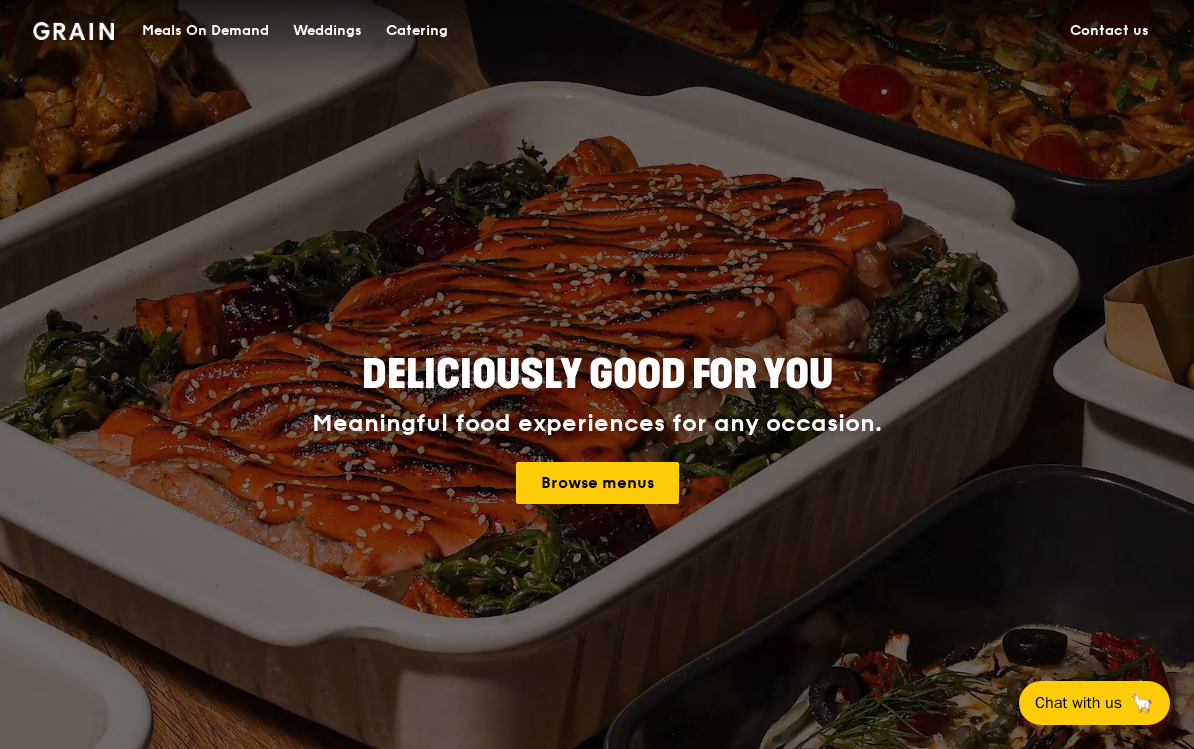 click at bounding box center [73, 31] 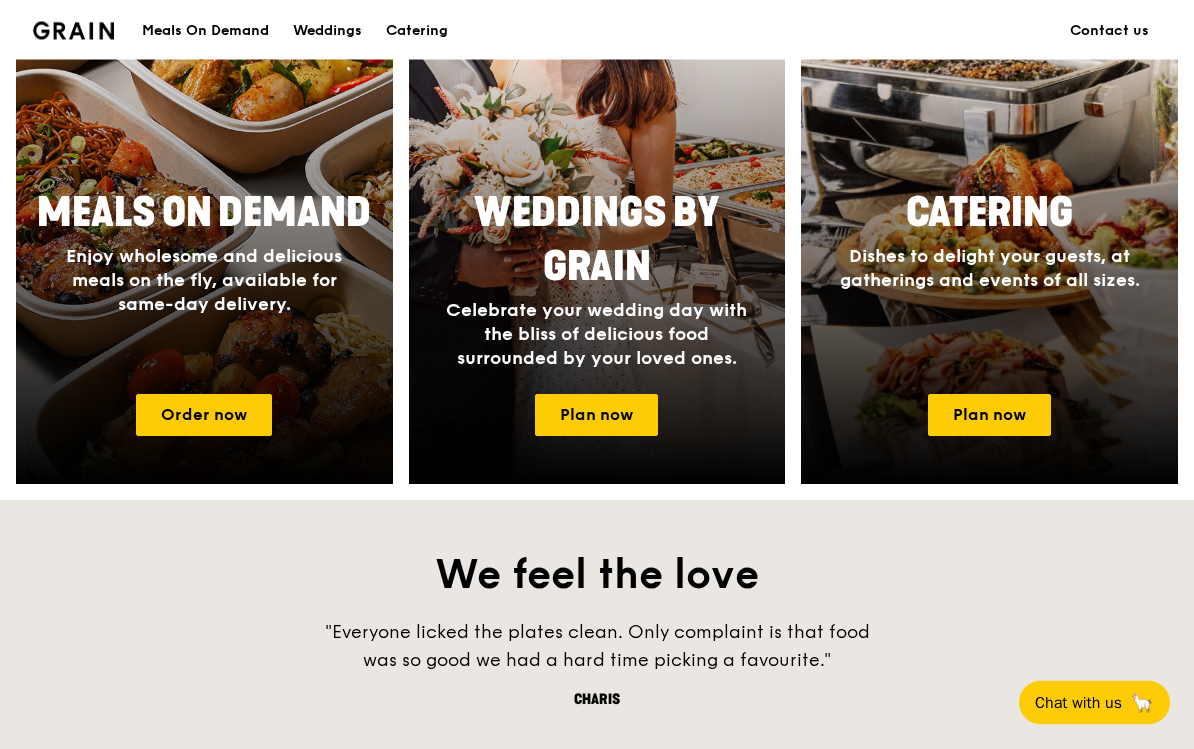 scroll, scrollTop: 914, scrollLeft: 0, axis: vertical 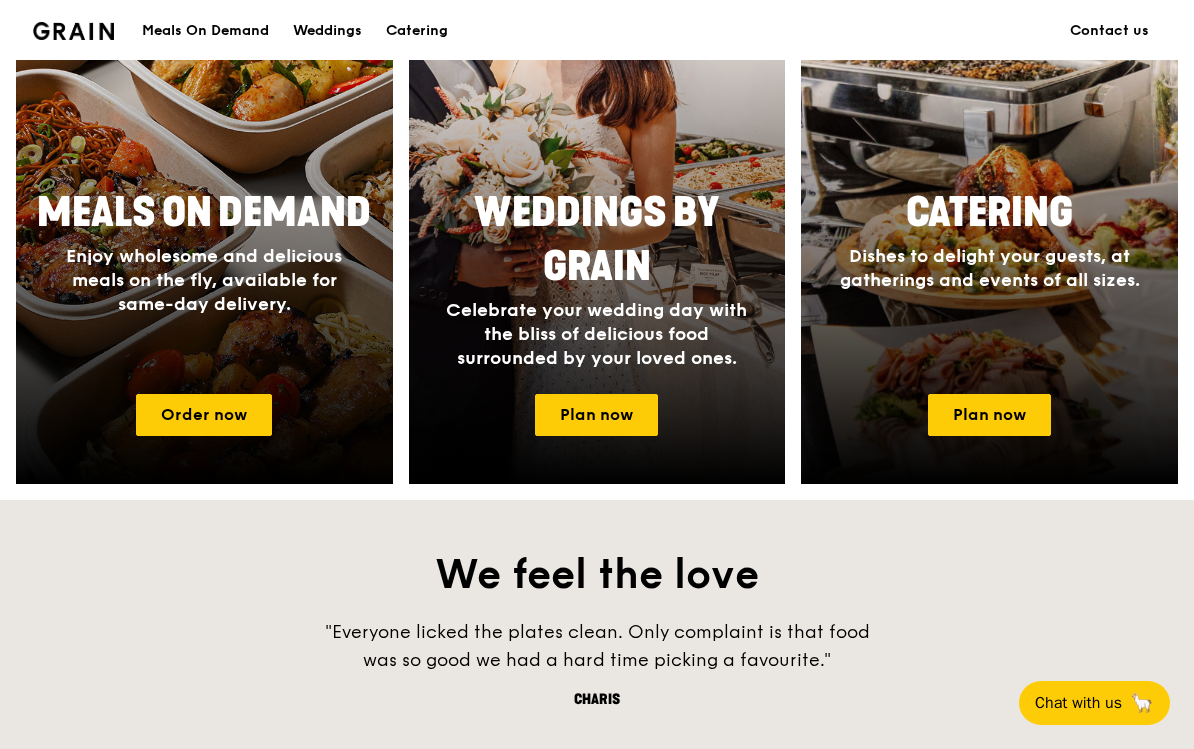 click on "Order now" at bounding box center (204, 415) 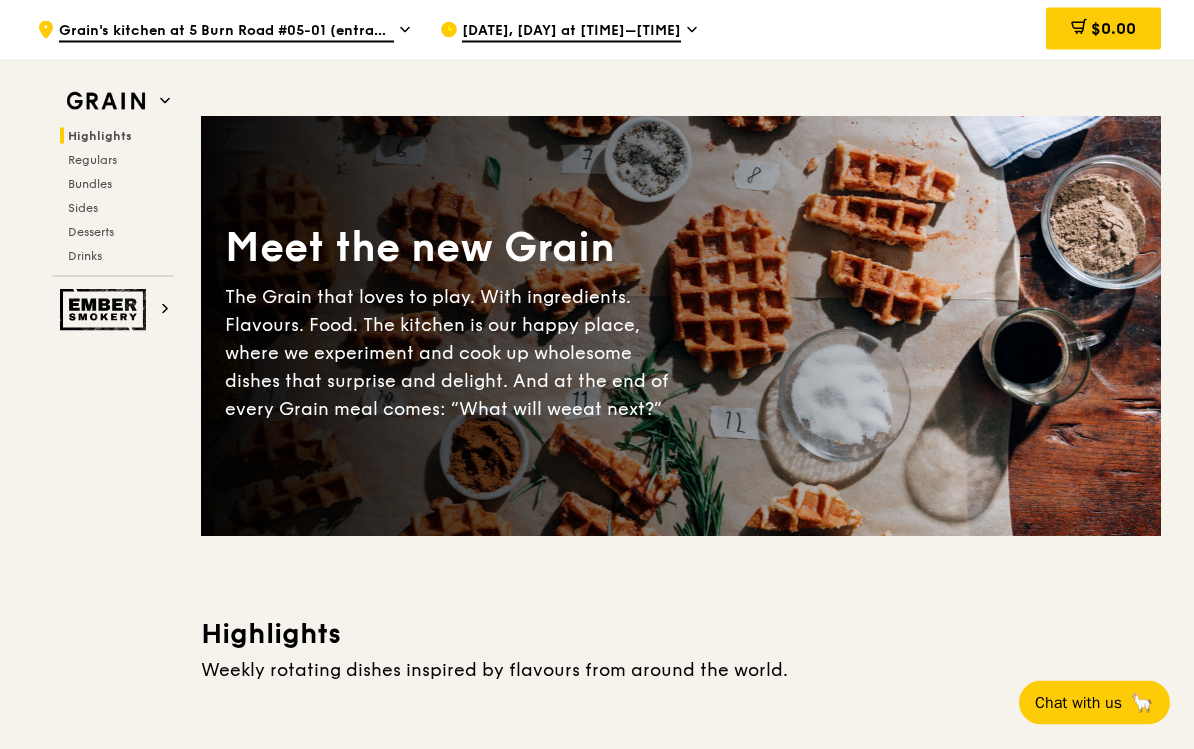 scroll, scrollTop: 0, scrollLeft: 0, axis: both 